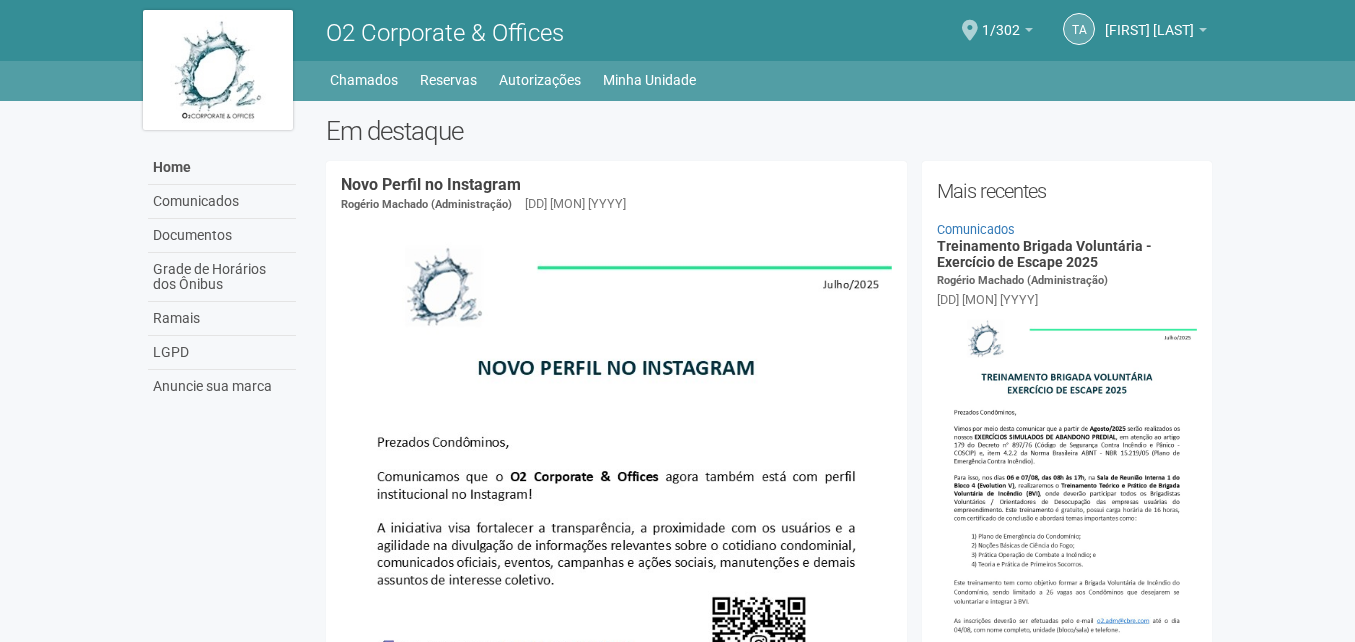 scroll, scrollTop: 0, scrollLeft: 0, axis: both 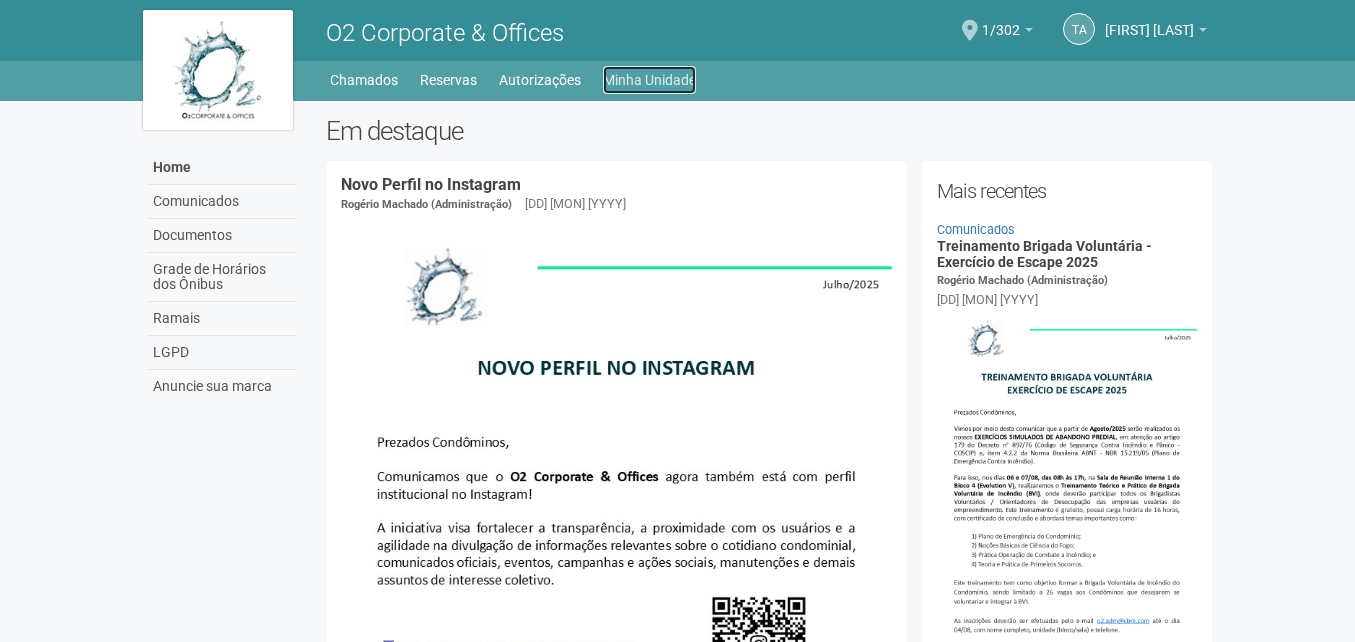 click on "Minha Unidade" at bounding box center (649, 80) 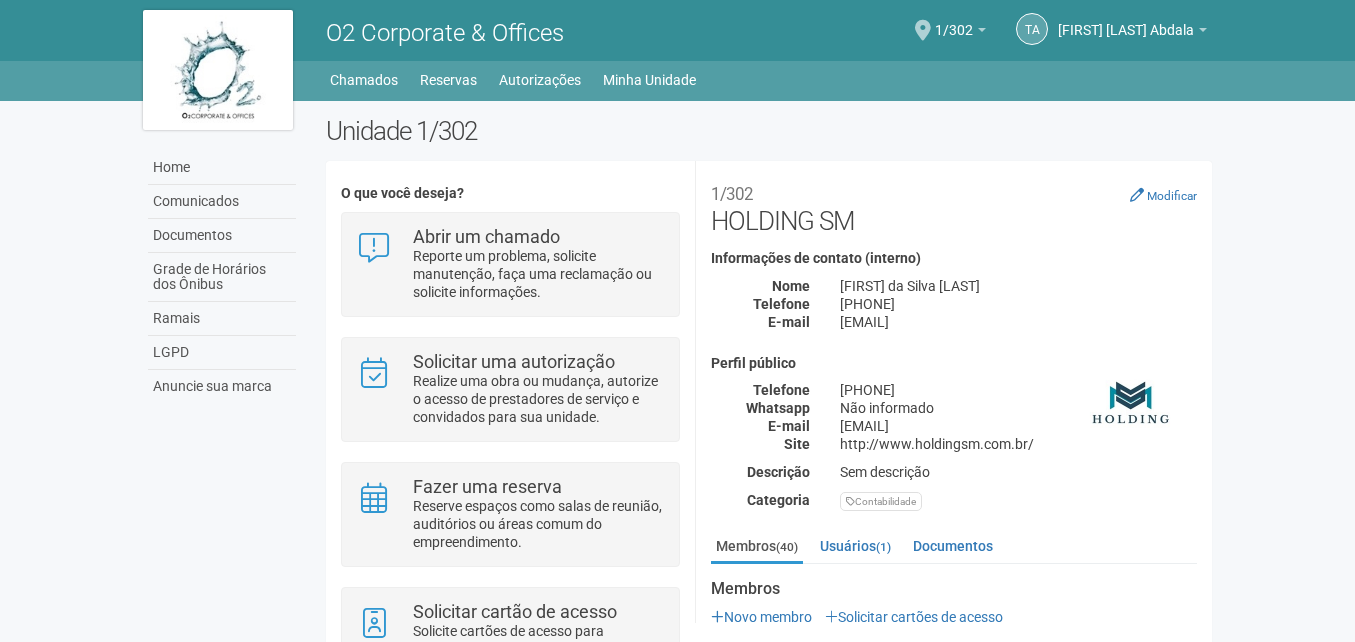 scroll, scrollTop: 0, scrollLeft: 0, axis: both 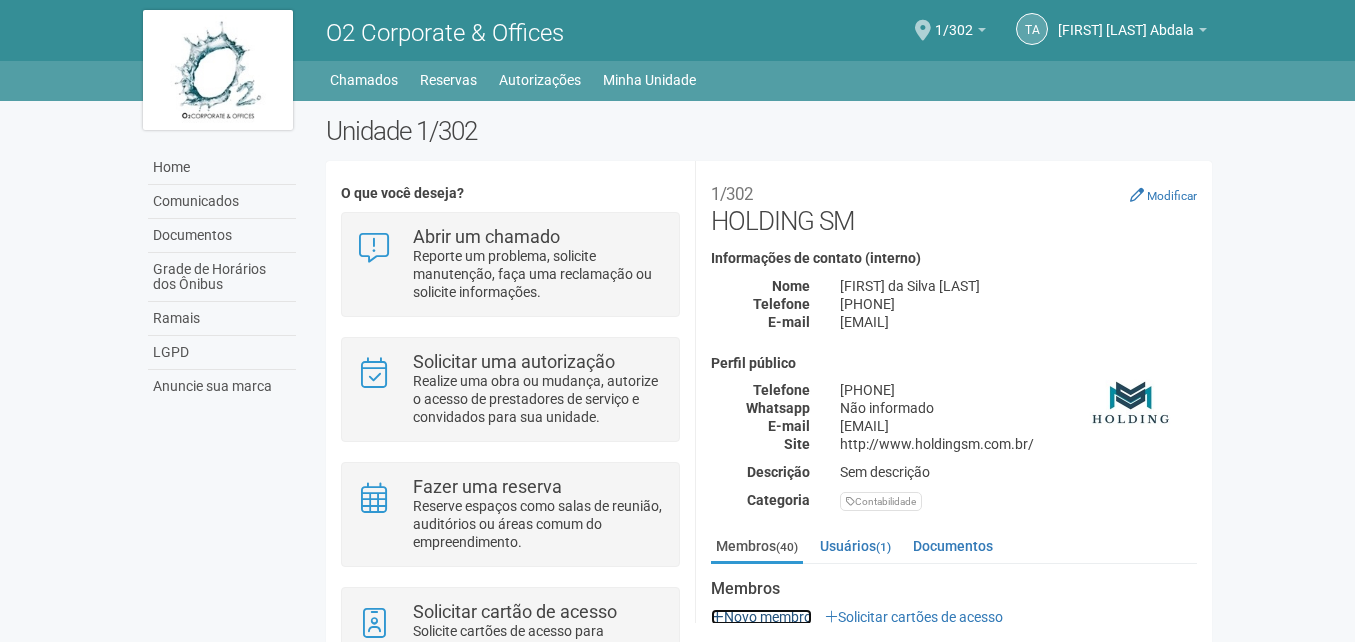 click on "Novo membro" at bounding box center (761, 617) 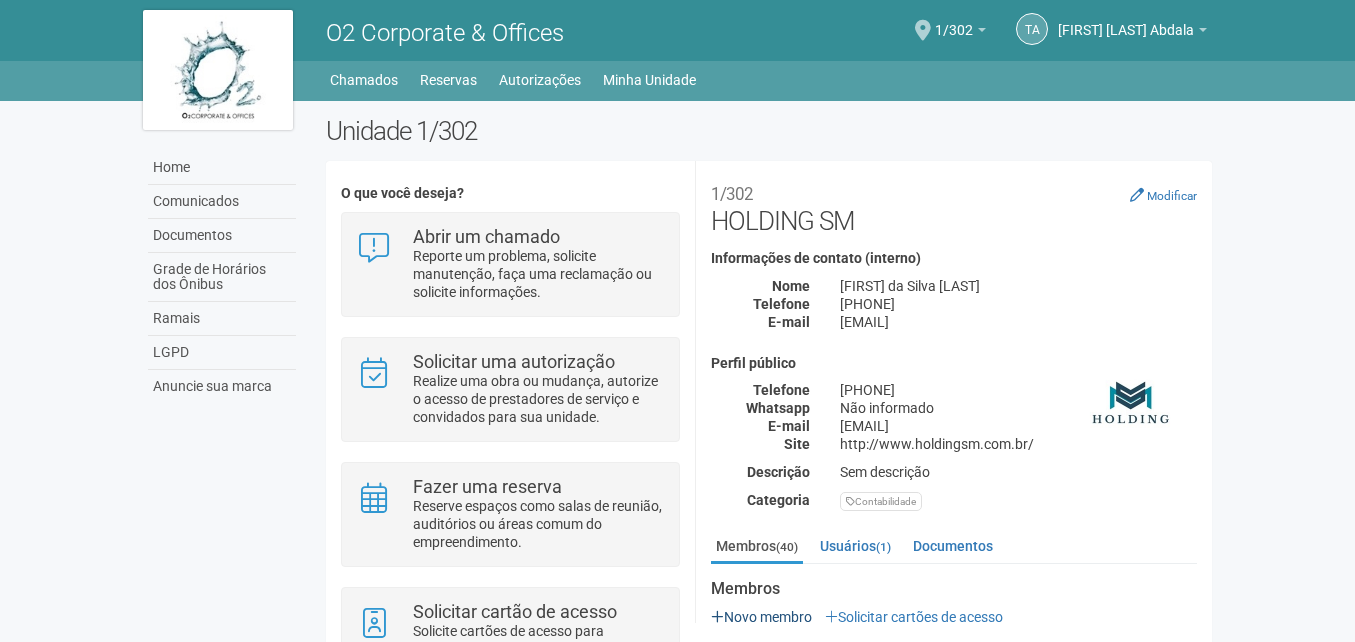 scroll, scrollTop: 53, scrollLeft: 0, axis: vertical 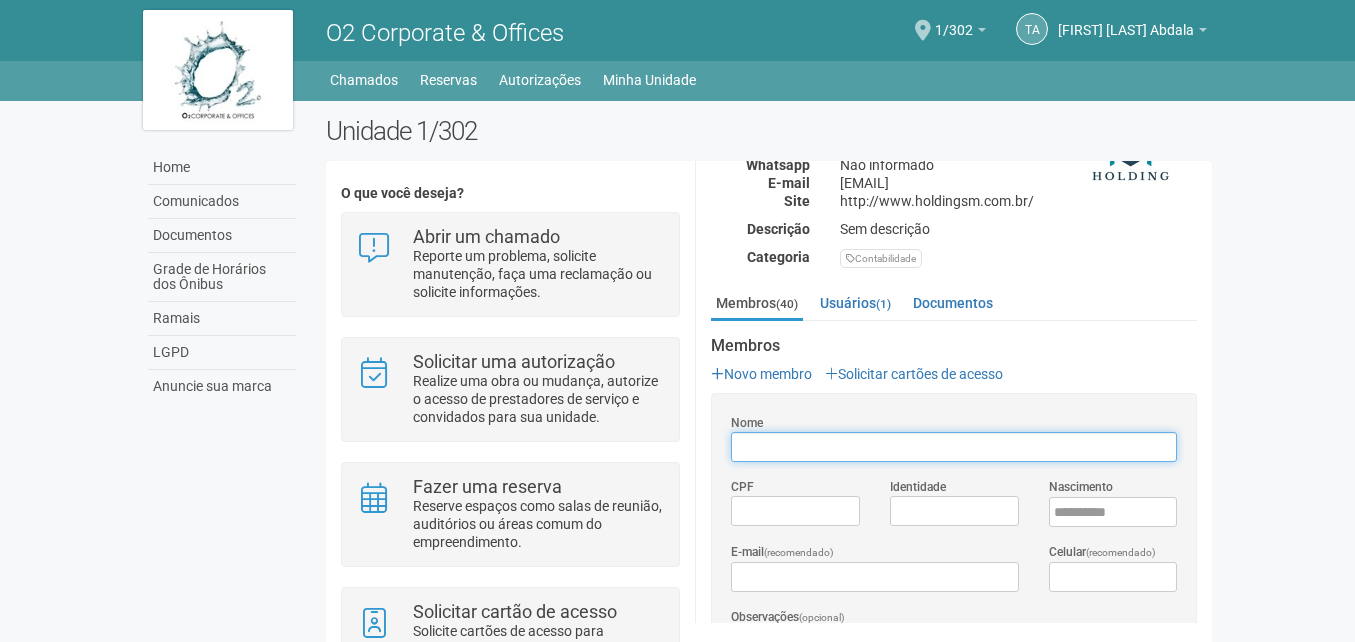 paste on "**********" 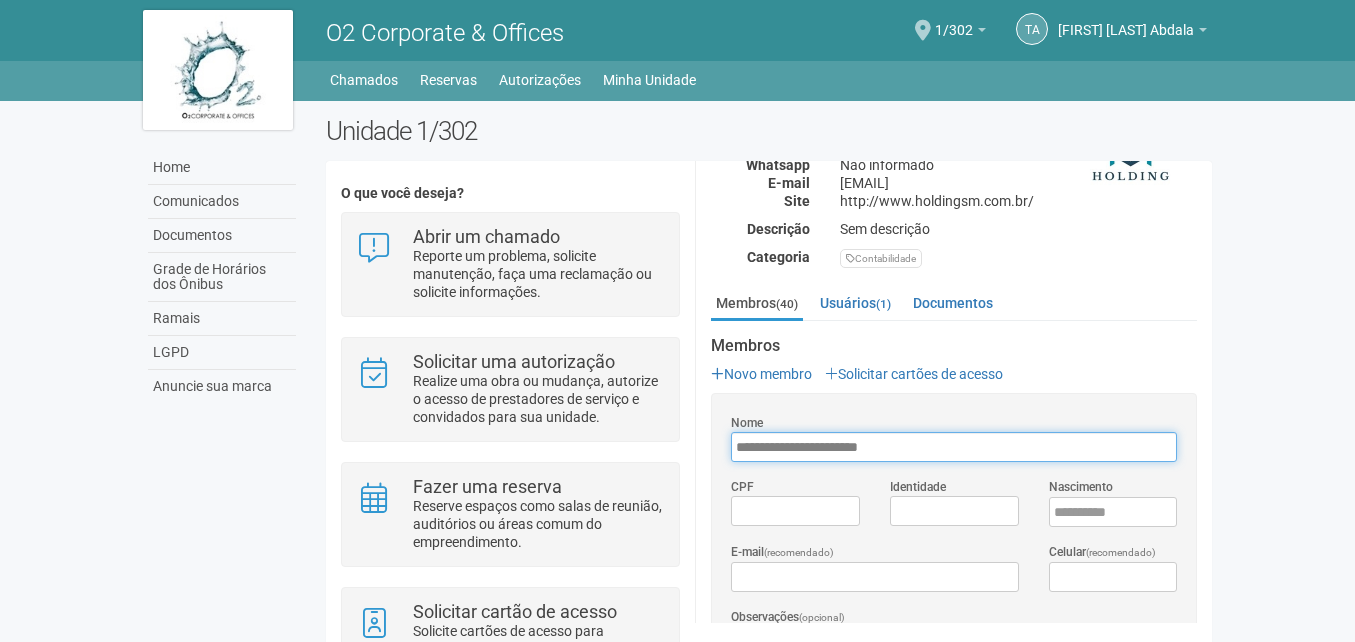type on "**********" 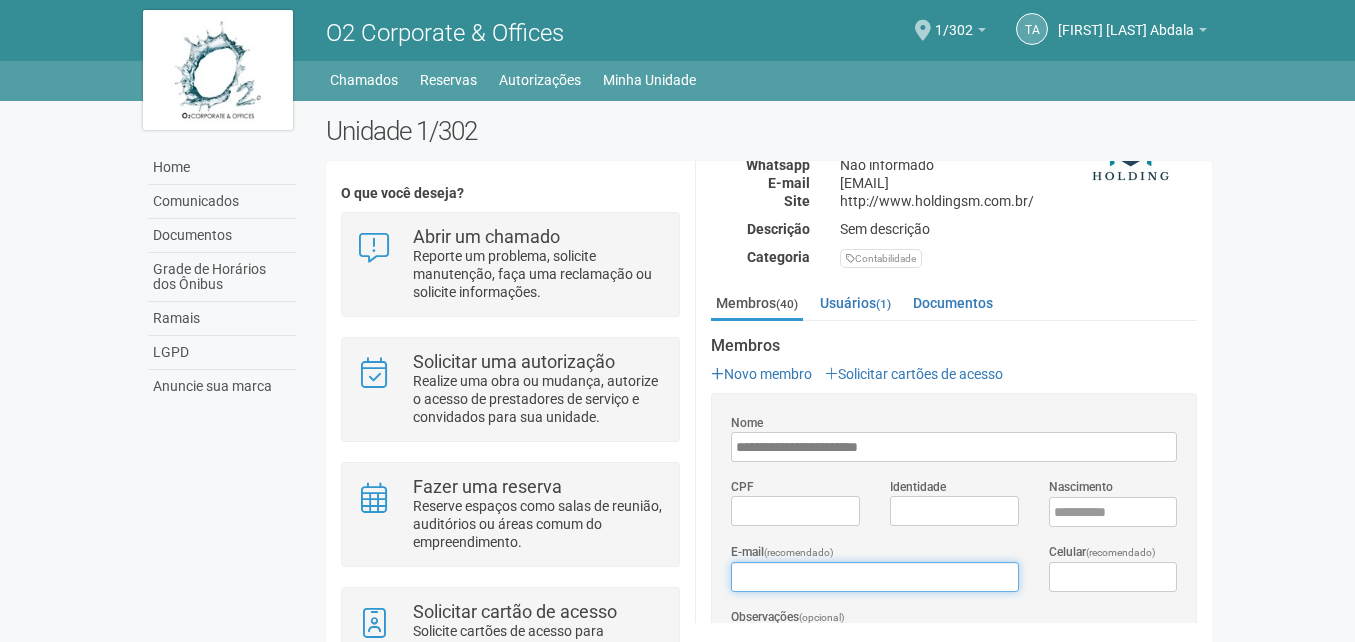 click on "E-mail  (recomendado)" at bounding box center (874, 577) 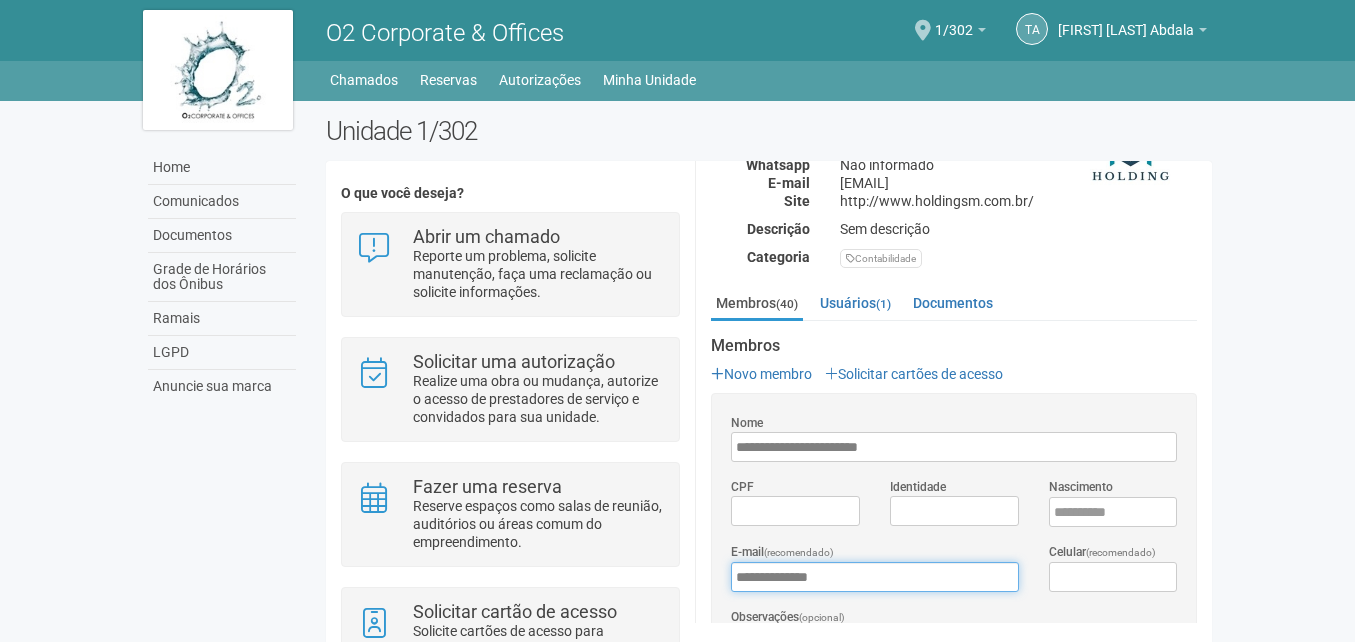 type on "**********" 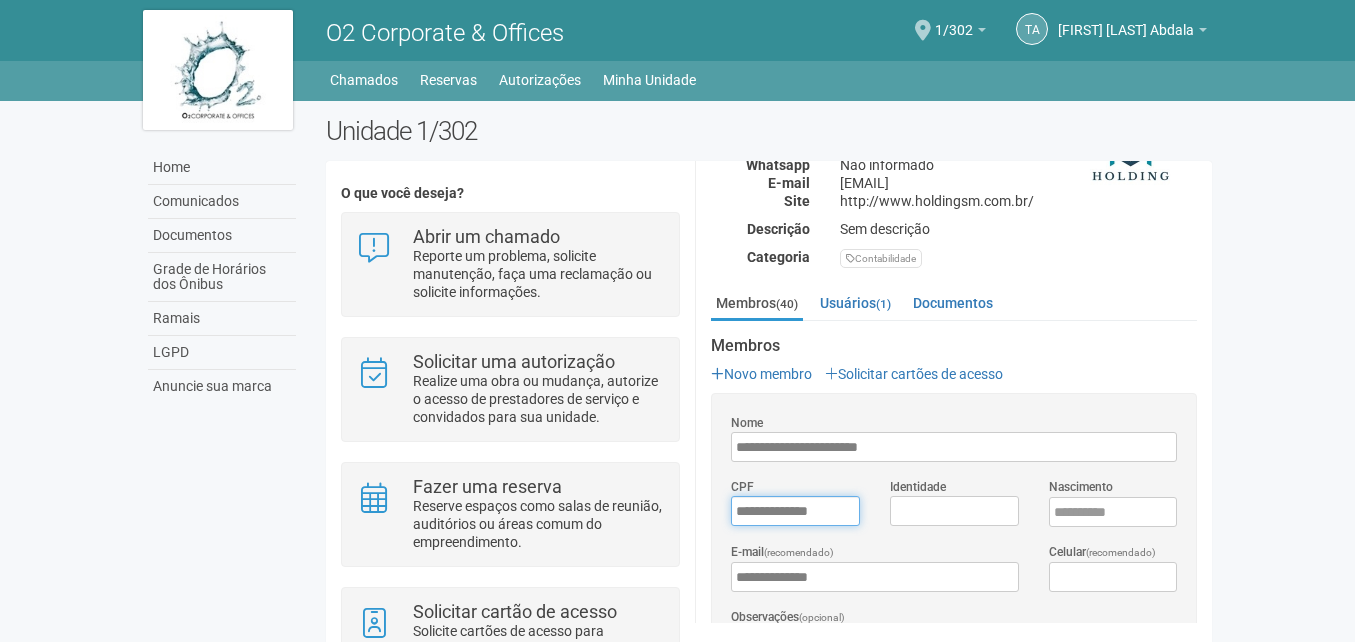 click on "*********" at bounding box center [795, 511] 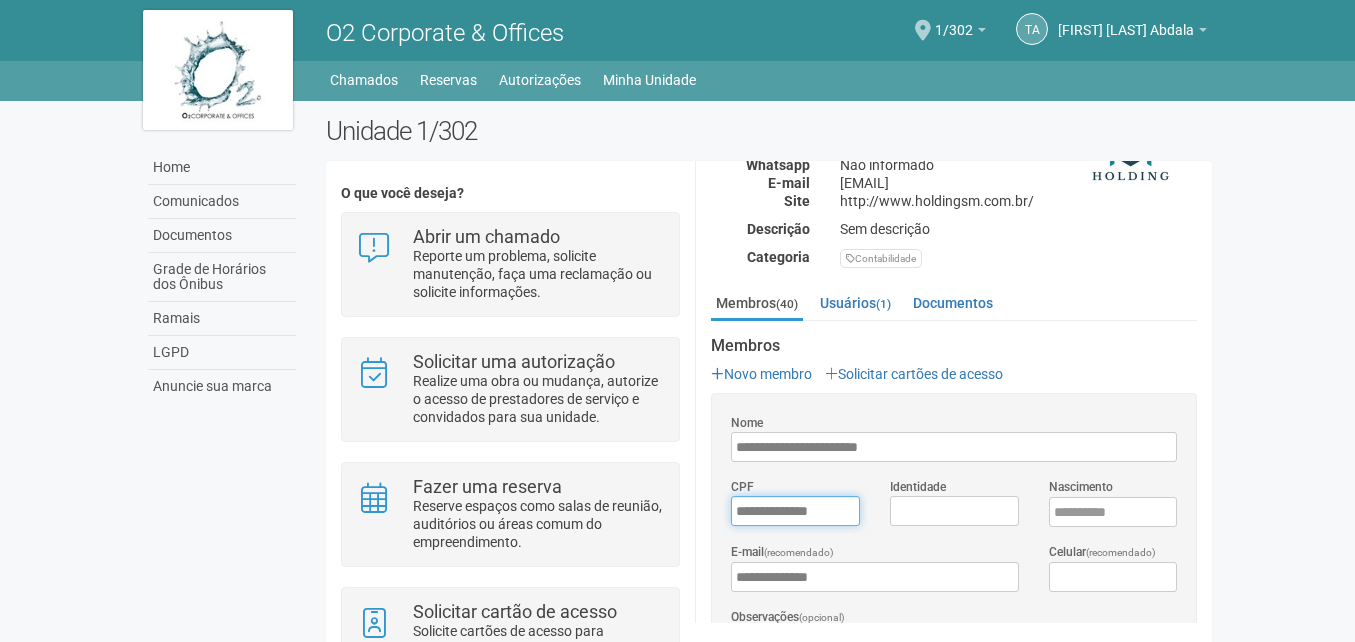 type on "**********" 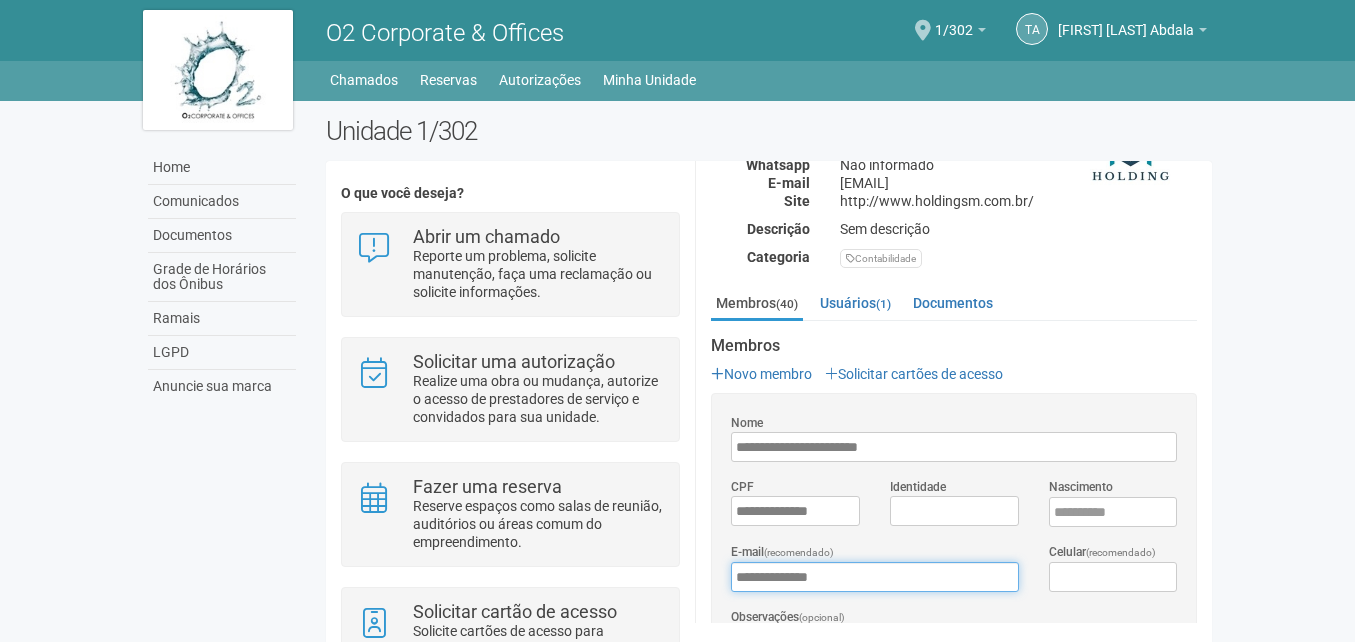click on "**********" at bounding box center (874, 577) 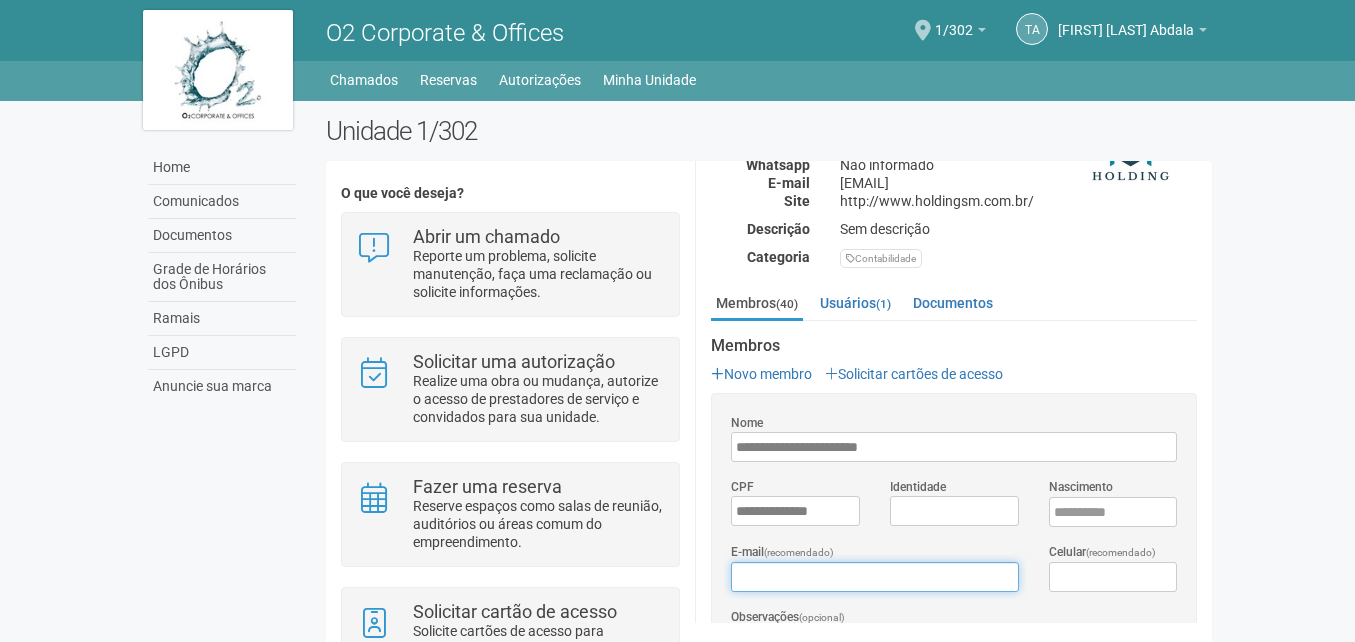 type 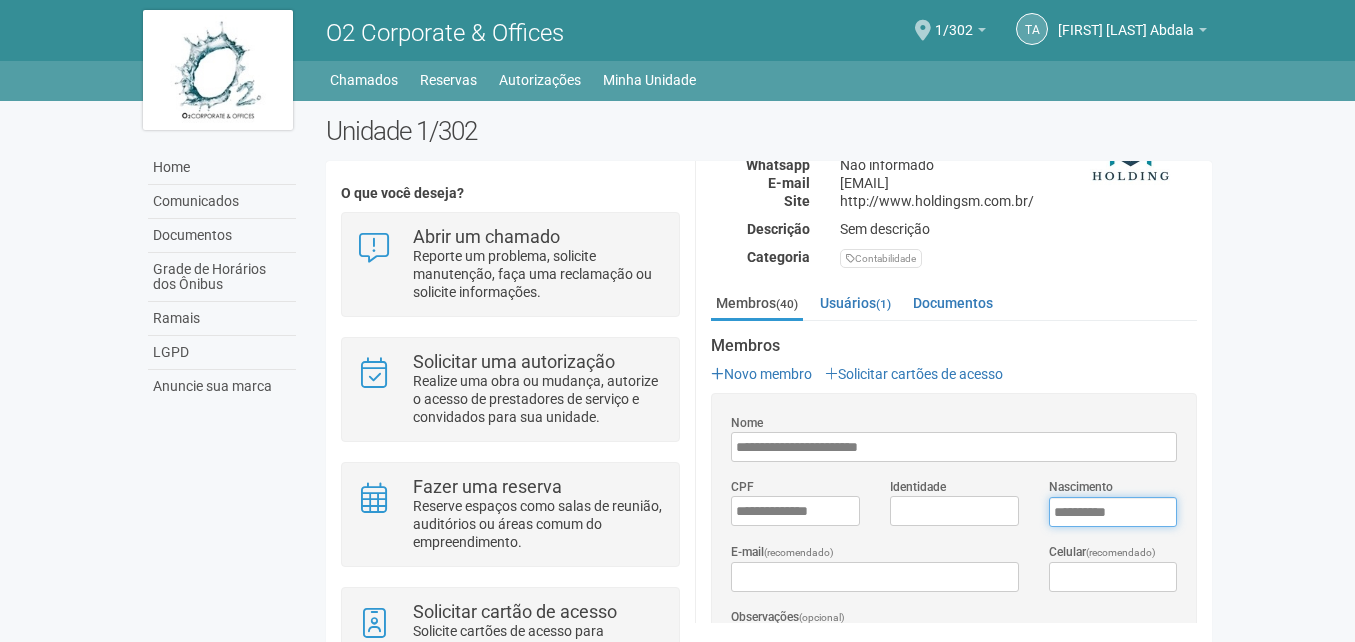 click on "****" at bounding box center [1113, 512] 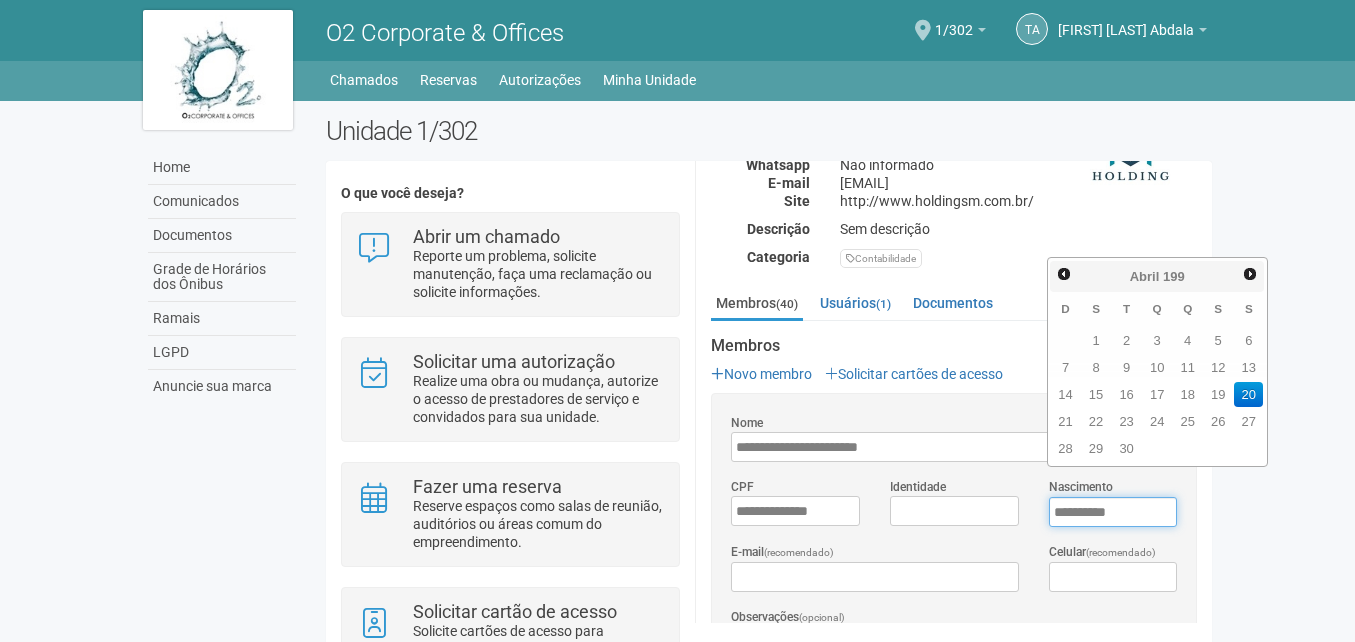 type on "**********" 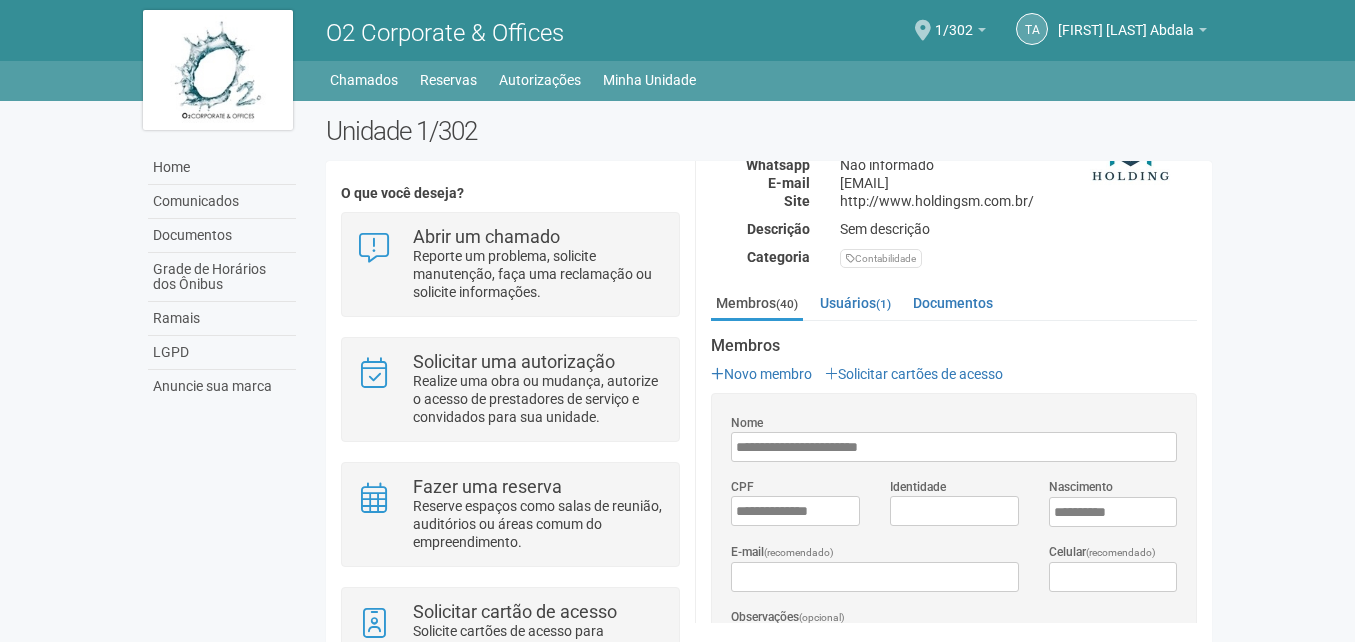 click on "**********" at bounding box center (954, 1418) 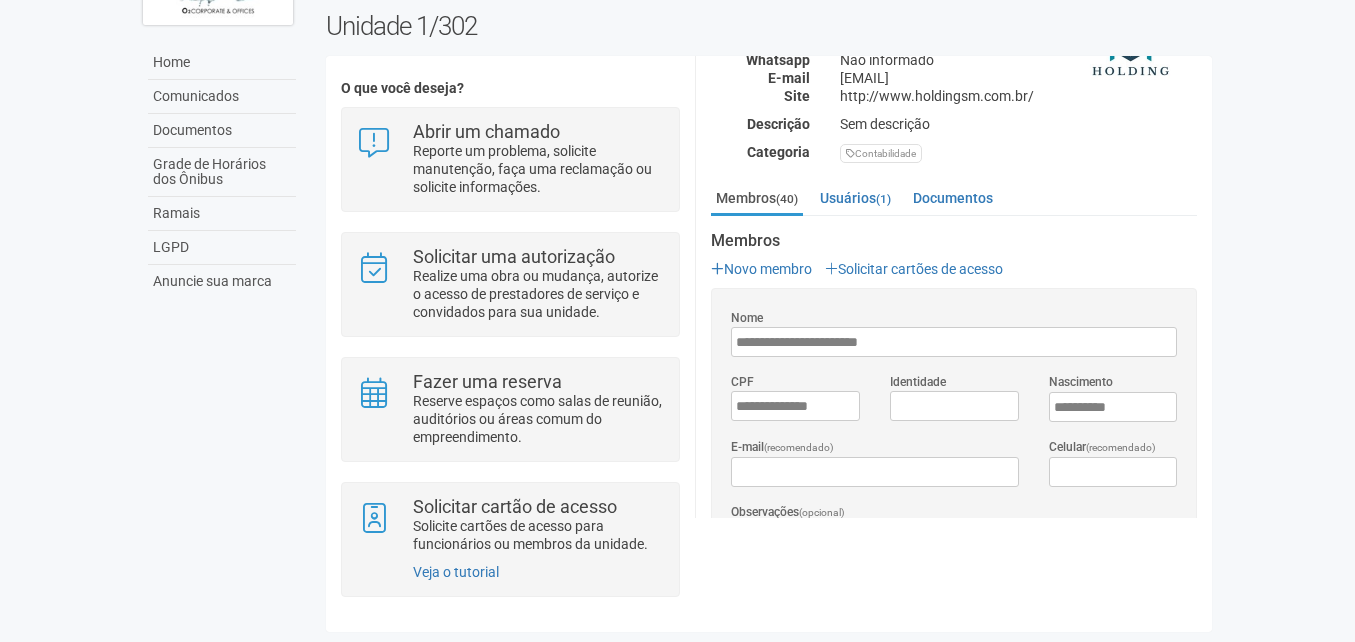 click on "O que você deseja?
Abrir um chamado
Reporte um problema, solicite manutenção, faça uma reclamação ou solicite informações.
Solicitar uma autorização
Realize uma obra ou mudança, autorize o acesso de prestadores de serviço e convidados para sua unidade.
Fazer uma reserva
Reserve espaços como salas de reunião, auditórios ou áreas comum do empreendimento.
Solicitar cartão de acesso
Solicite cartões de acesso para funcionários ou membros da unidade.
Veja o tutorial
1/302
Informações de contato (interno)
Nome" at bounding box center [769, 343] 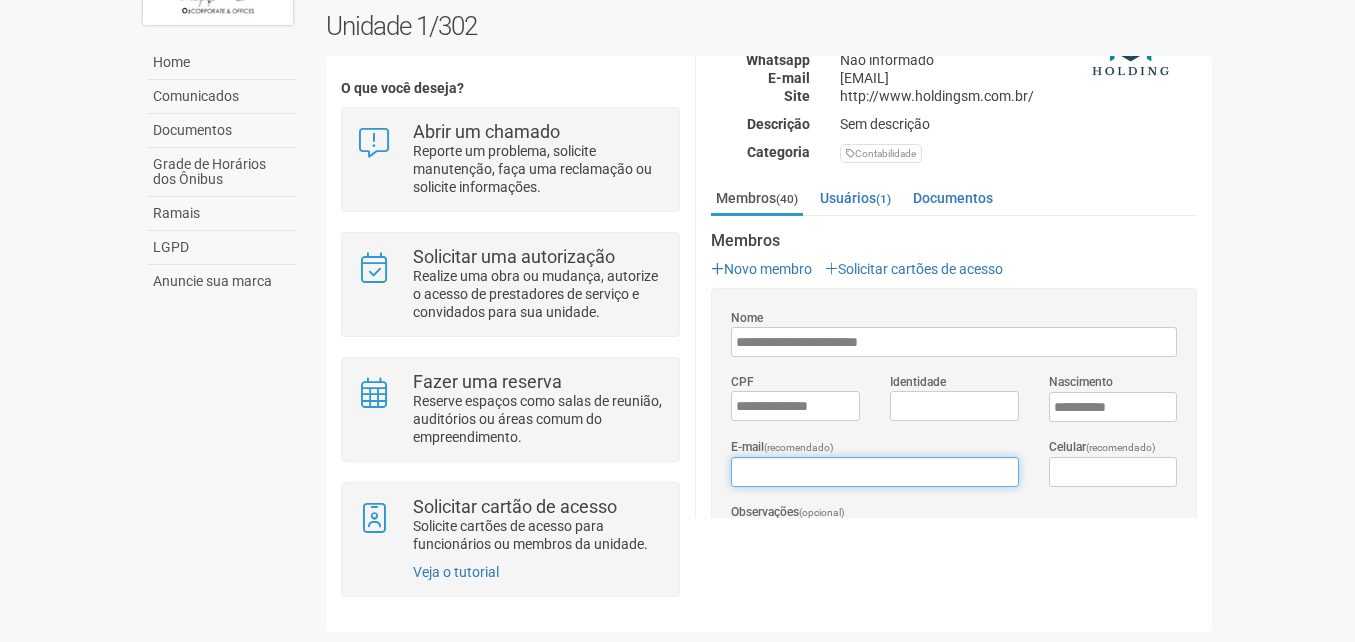click on "E-mail  (recomendado)" at bounding box center (874, 472) 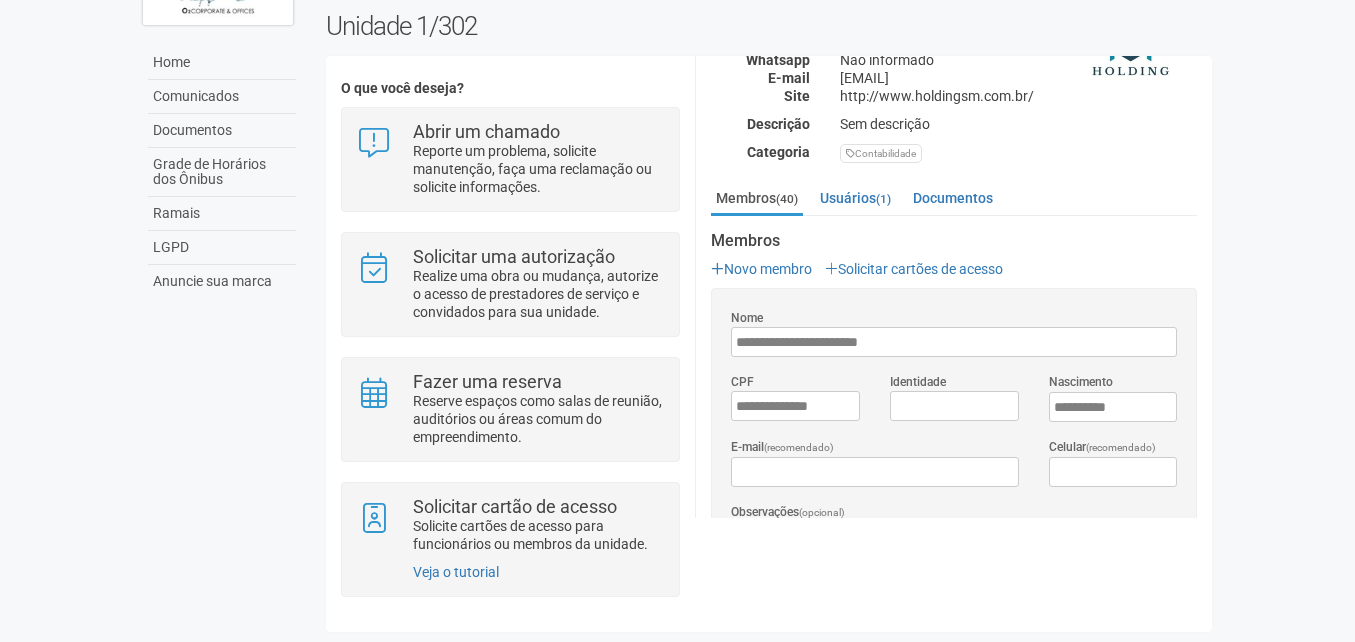 click on "Aguarde...
O2 Corporate & Offices
TA
Thamiris Abdala
Thamiris Abdala
thamiris@holdingsm.com.br
Meu perfil
Alterar senha
Sair
1/302
Você está na unidade
1/302
Ir para a unidade
Minhas unidades
Selecione a unidade para trocar
1/301
1/302
Home
Home
Comunicados
Documentos
Grade de Horários dos Ônibus" at bounding box center [677, 216] 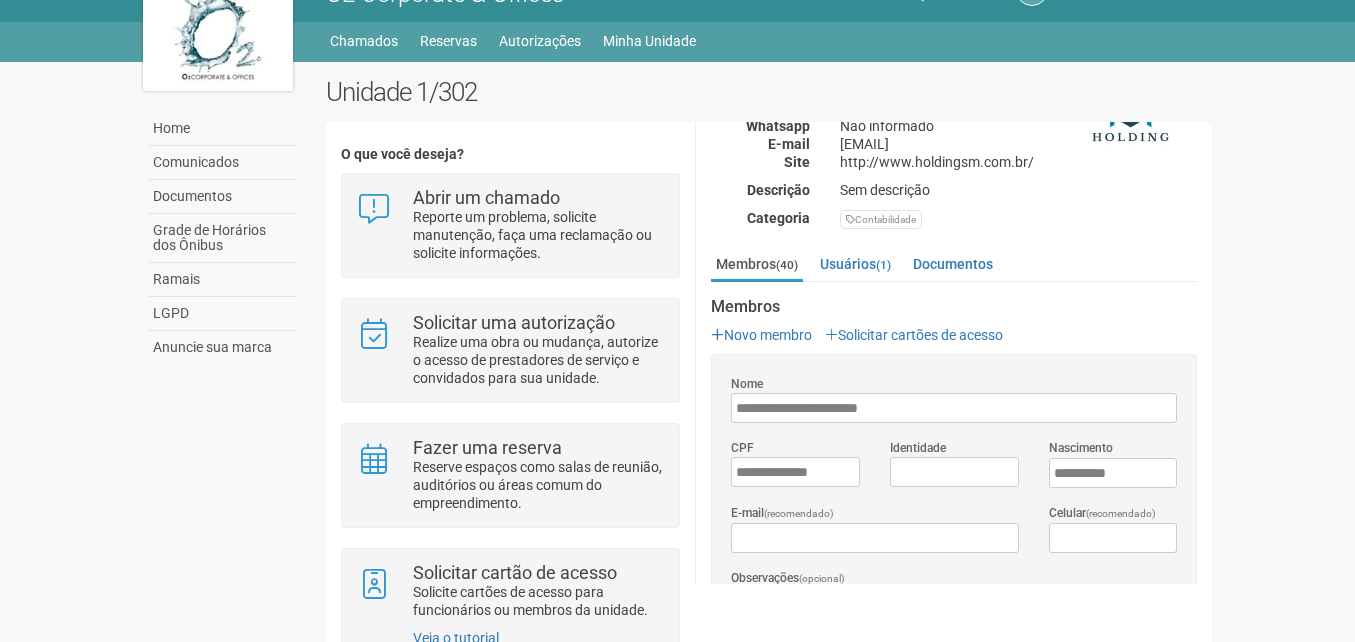 scroll, scrollTop: 0, scrollLeft: 0, axis: both 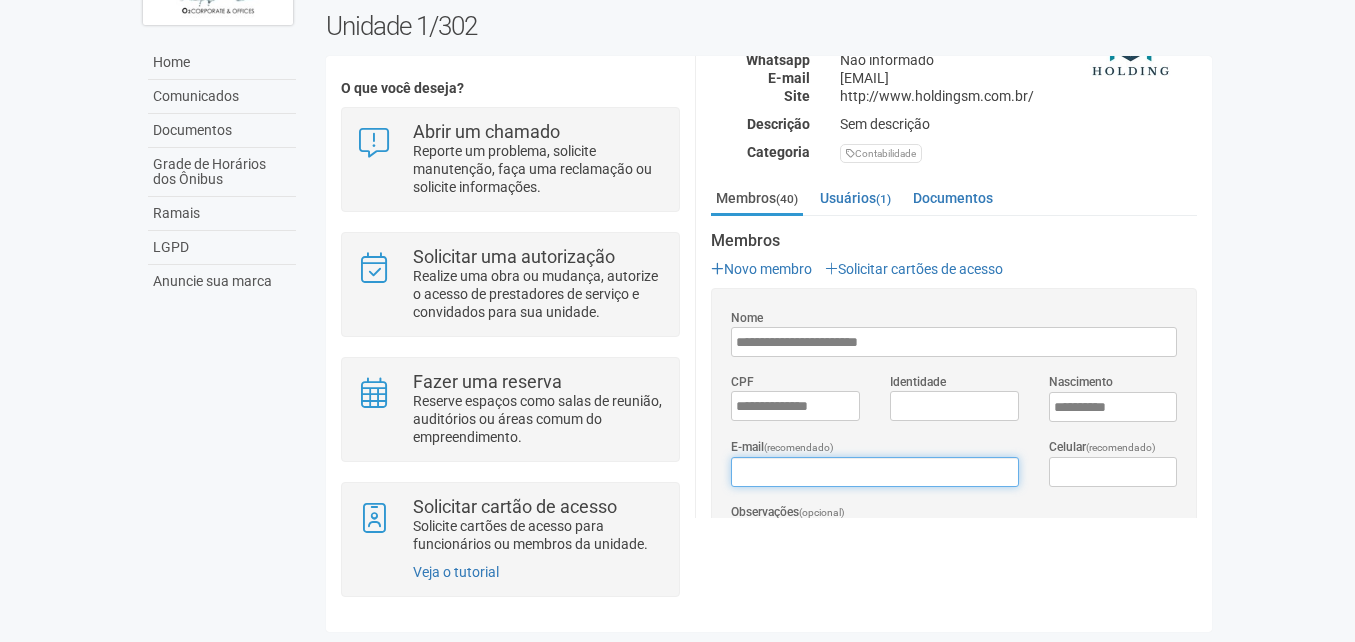 click on "E-mail  (recomendado)" at bounding box center (874, 472) 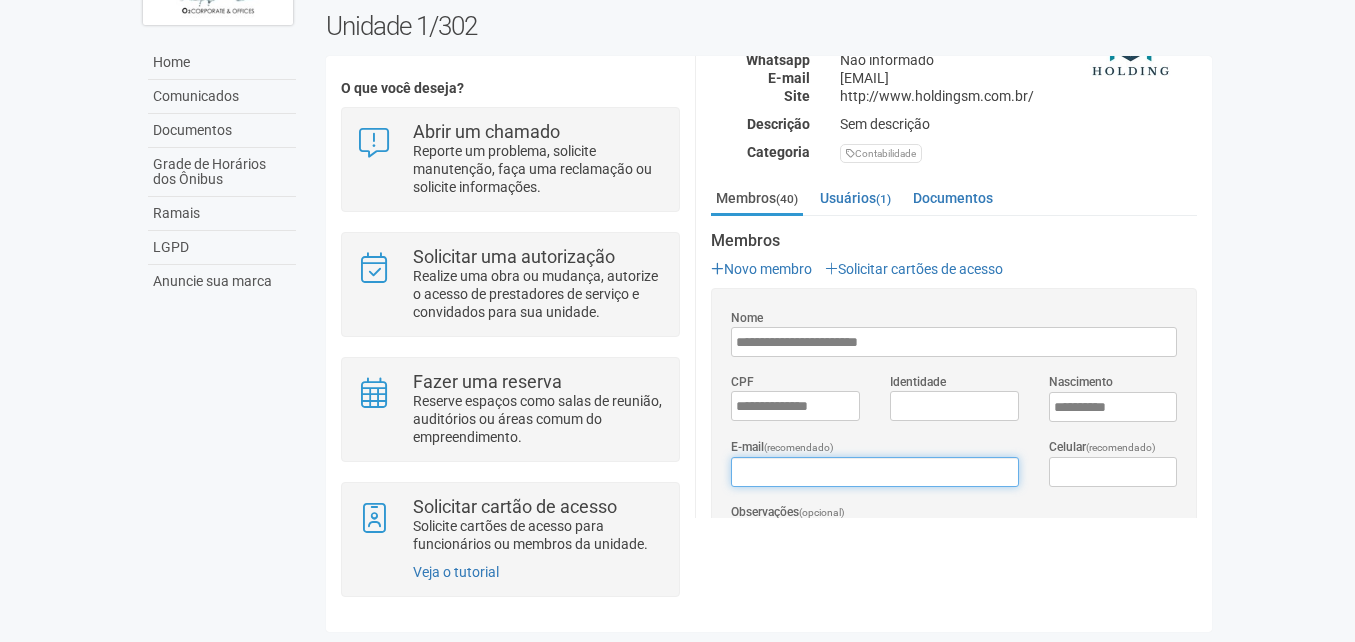 click on "*****" at bounding box center [753, 619] 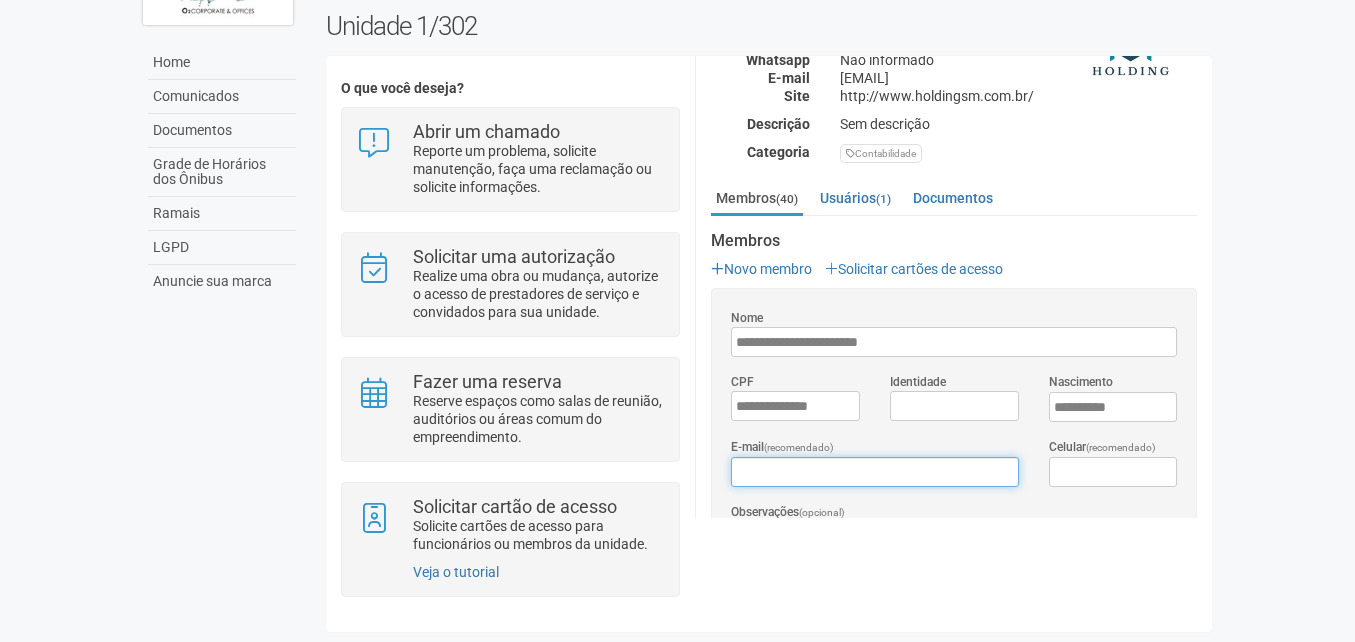 type on "*****" 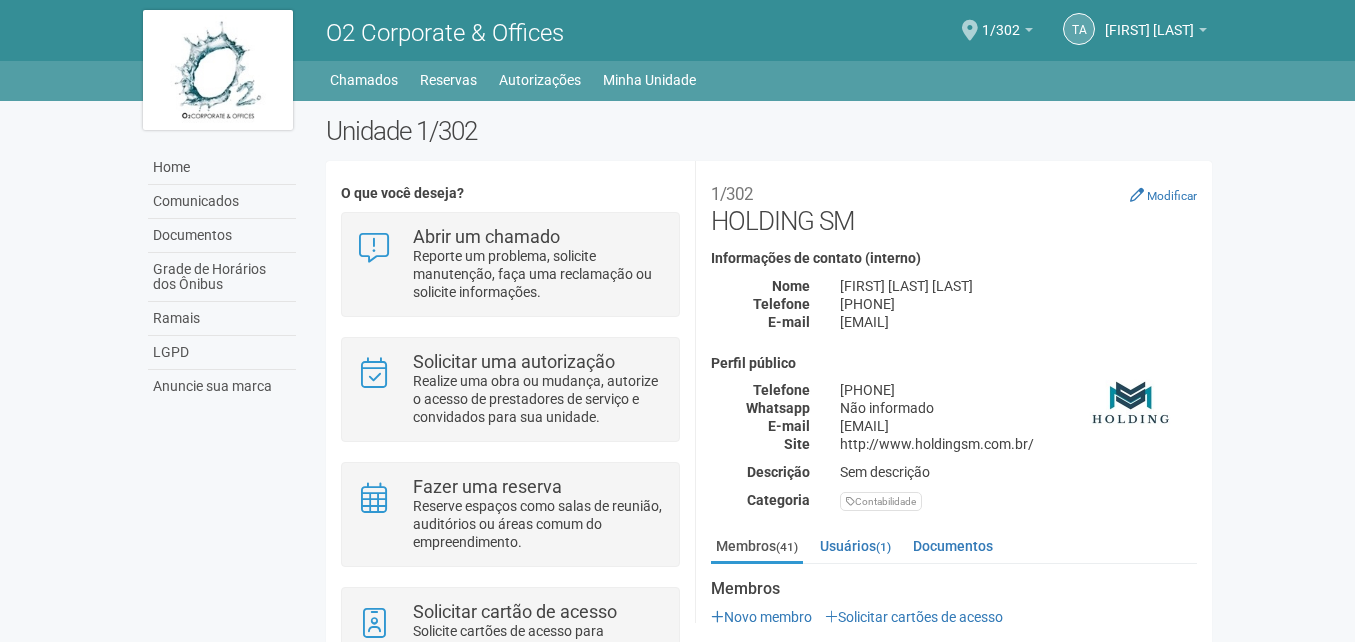 scroll, scrollTop: 109, scrollLeft: 0, axis: vertical 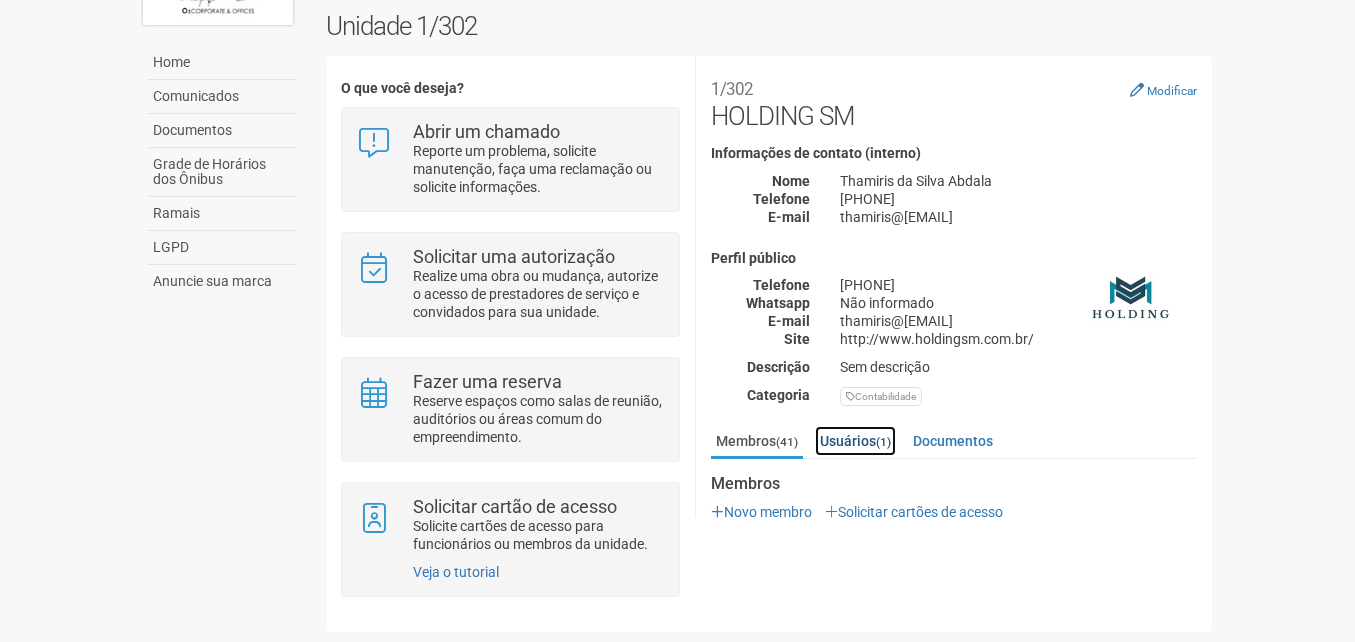 click on "Usuários
(1)" at bounding box center (855, 441) 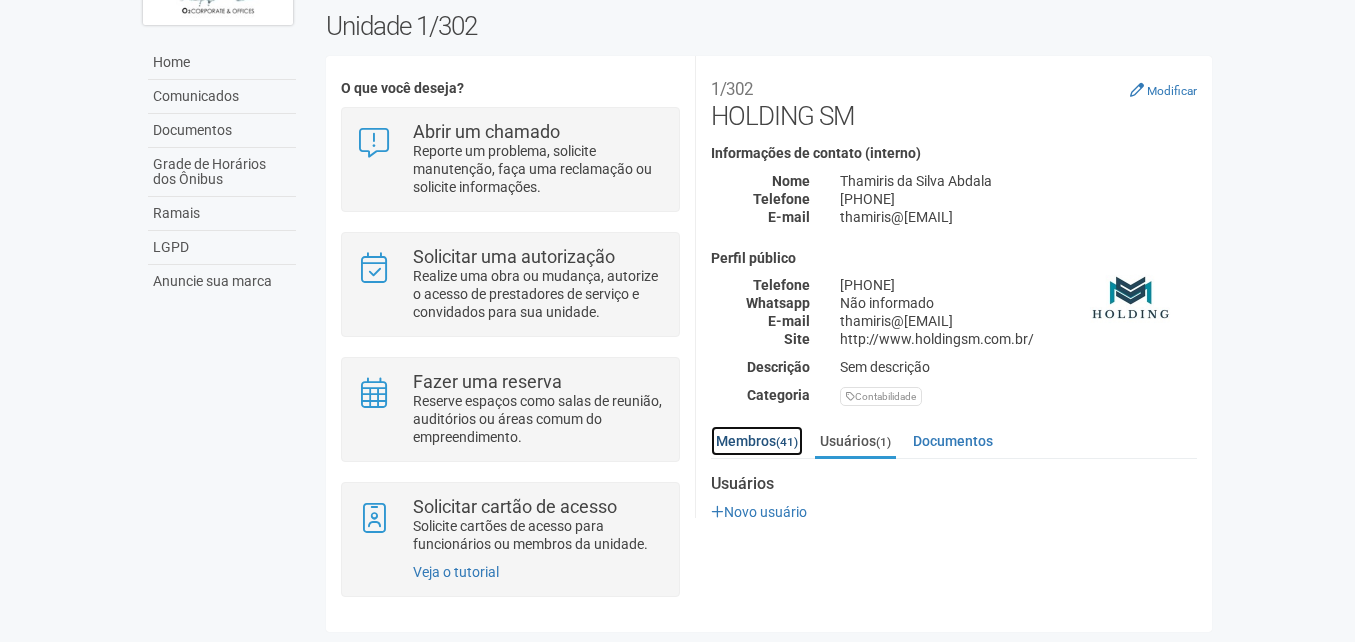 click on "Membros
(41)" at bounding box center (757, 441) 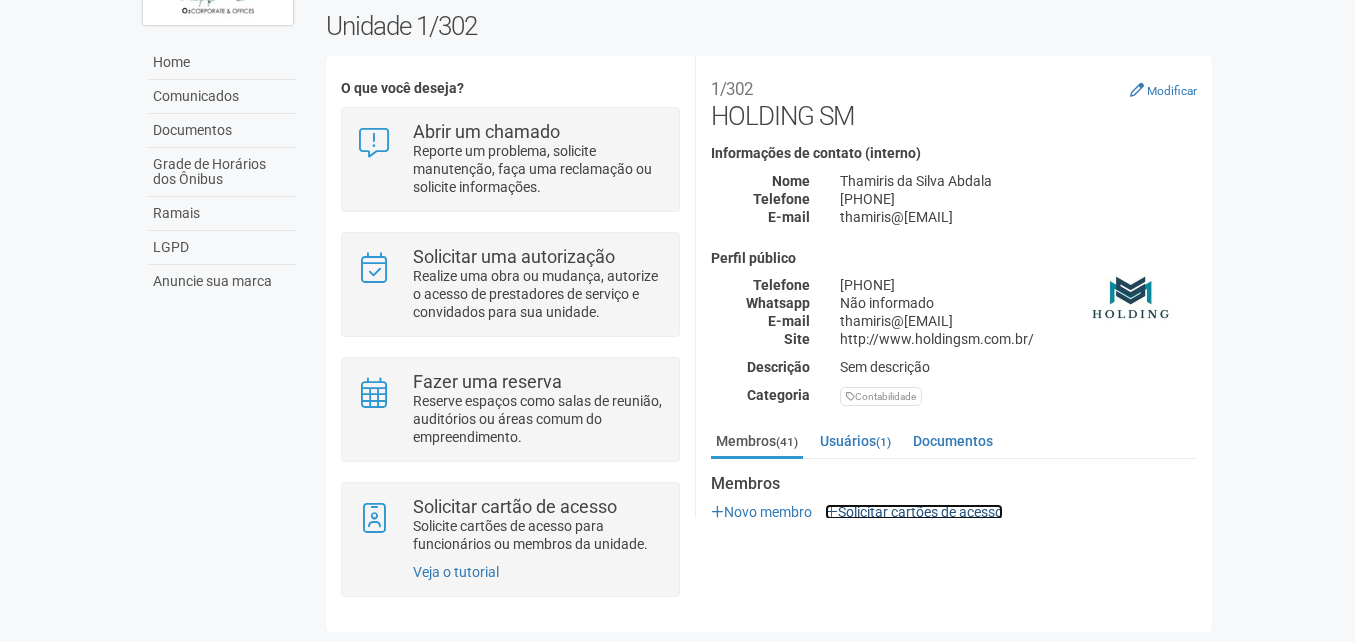 click on "Solicitar cartões de acesso" at bounding box center [914, 512] 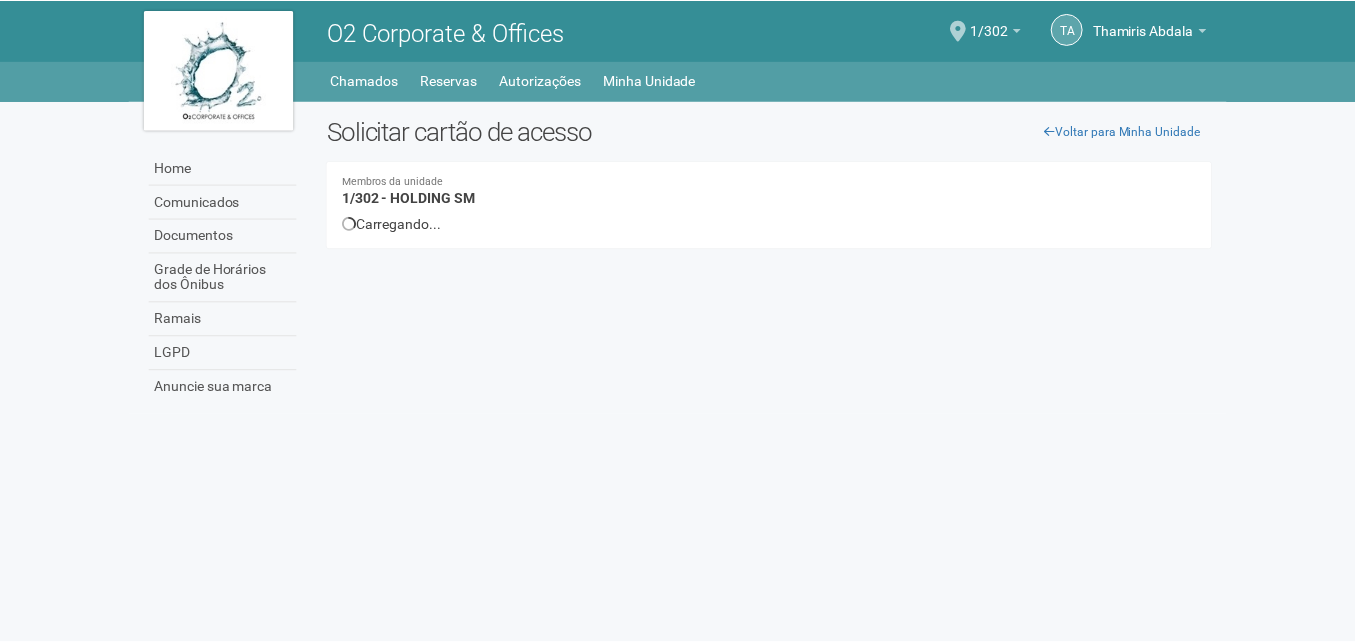 scroll, scrollTop: 0, scrollLeft: 0, axis: both 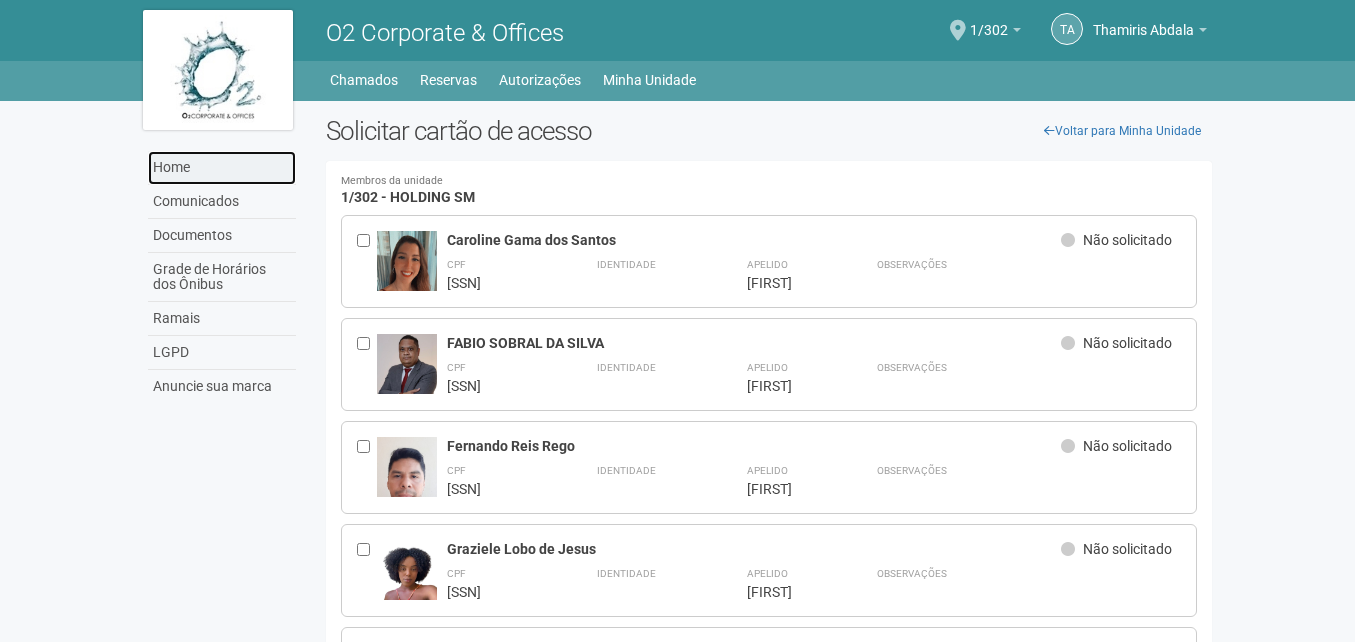 click on "Home" at bounding box center (222, 168) 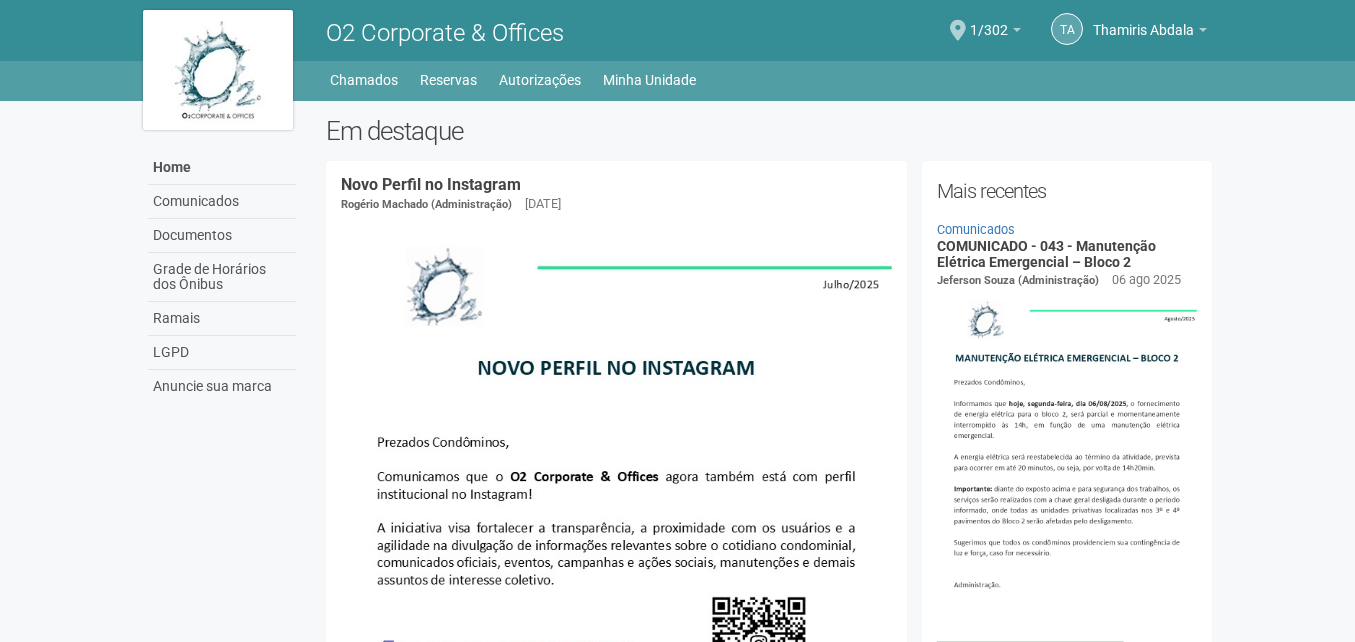 scroll, scrollTop: 0, scrollLeft: 0, axis: both 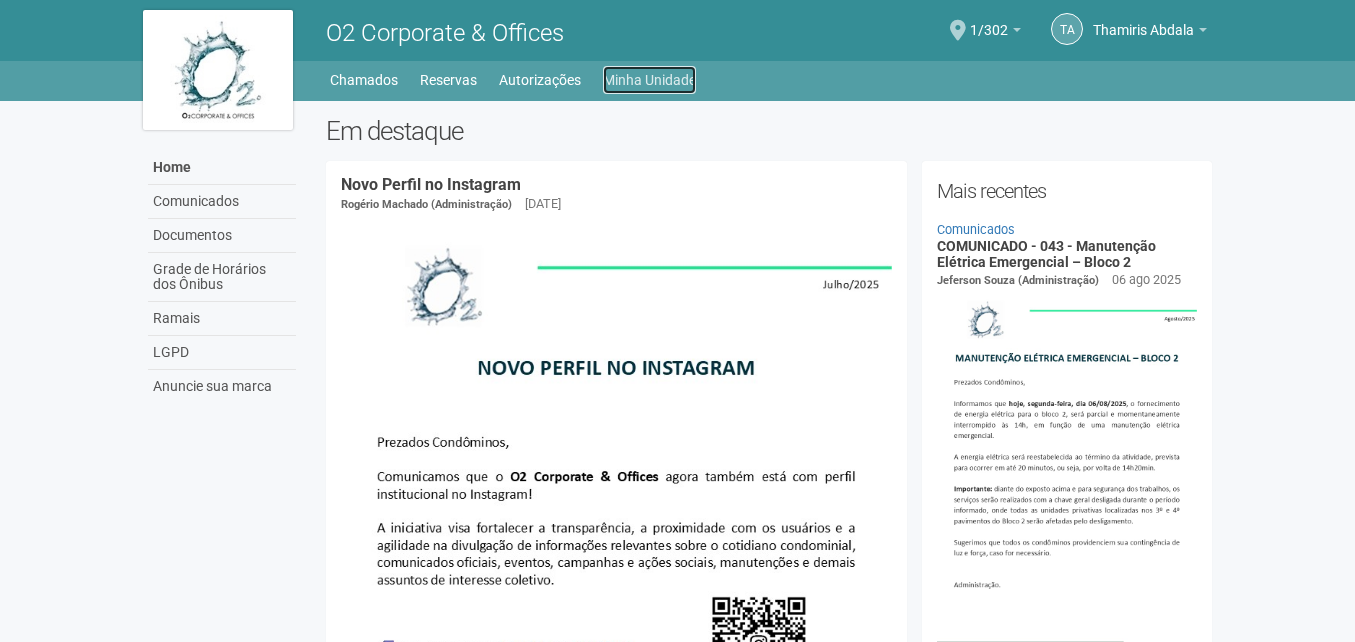 click on "Minha Unidade" at bounding box center [649, 80] 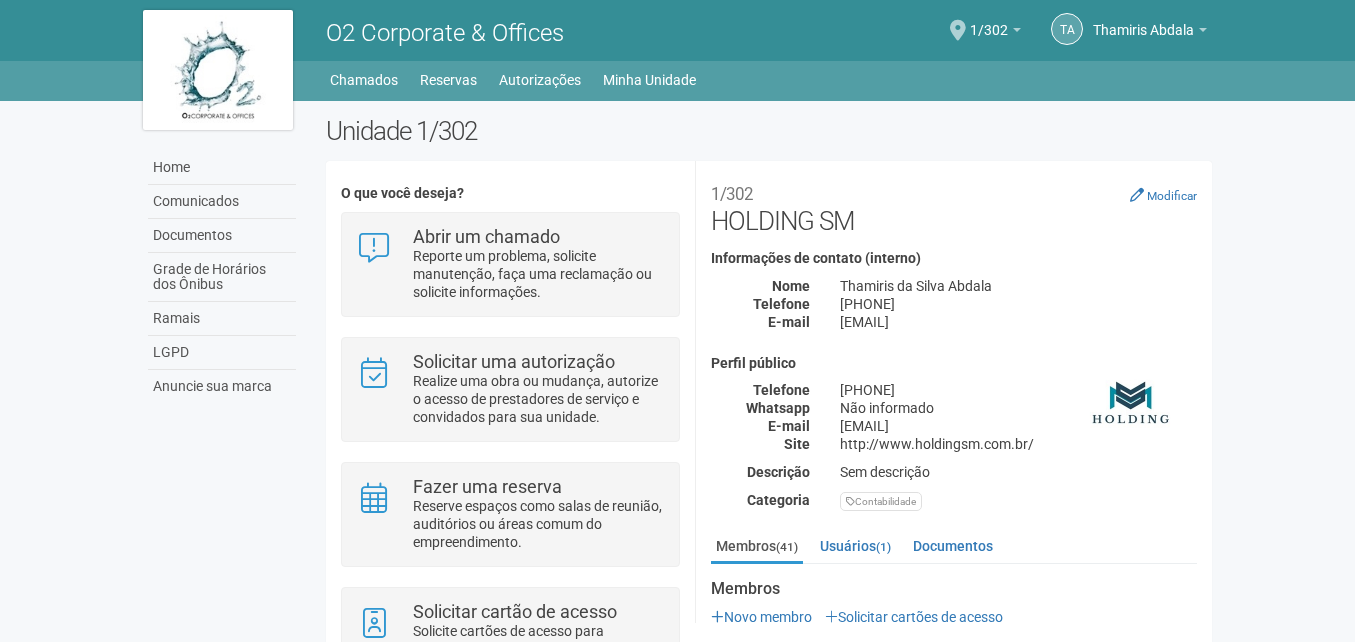 scroll, scrollTop: 0, scrollLeft: 0, axis: both 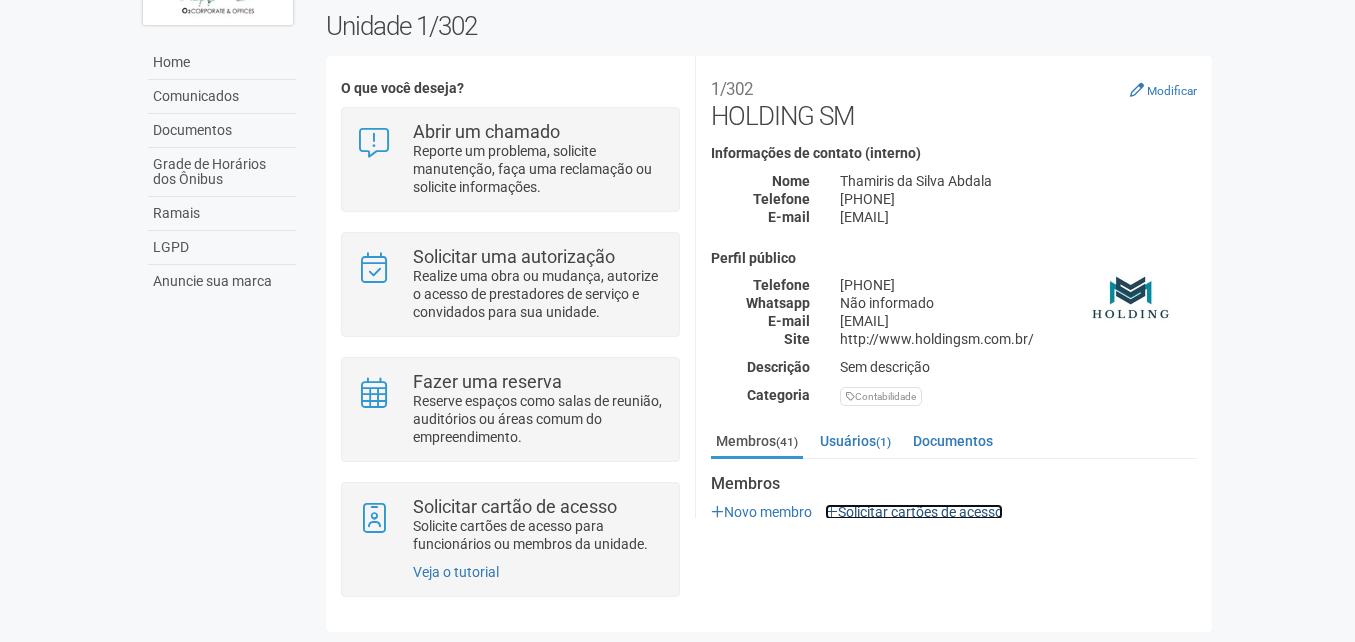 click on "Solicitar cartões de acesso" at bounding box center (914, 512) 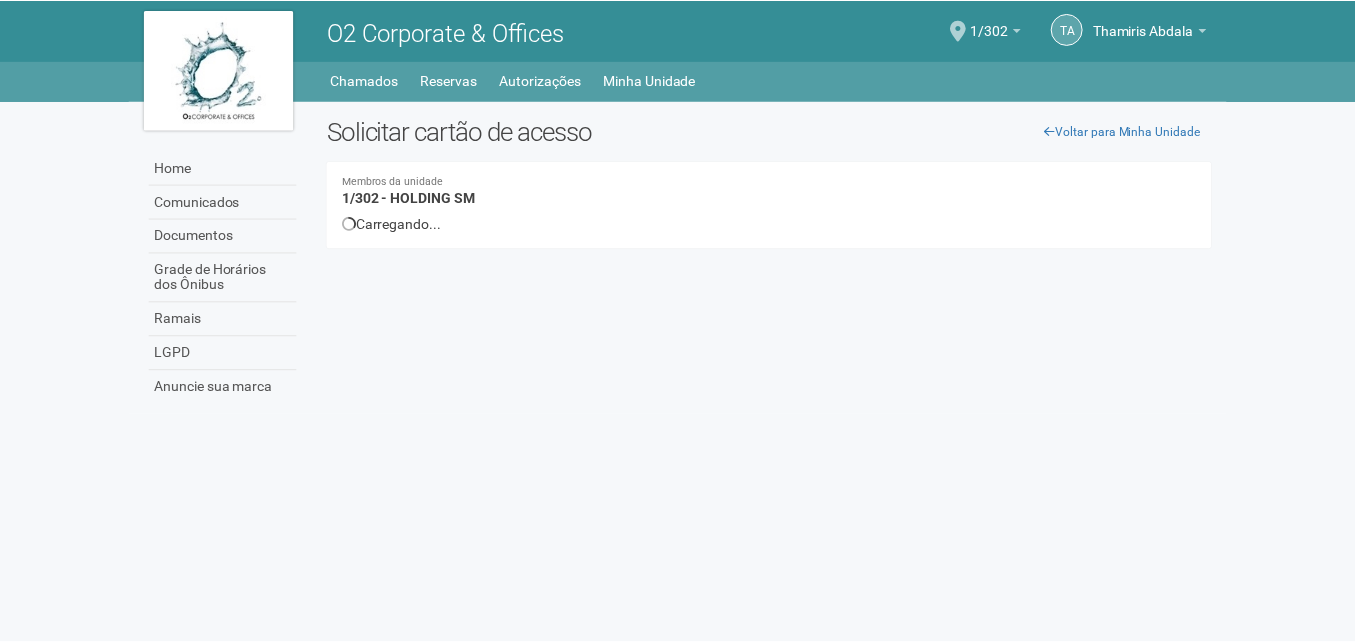 scroll, scrollTop: 0, scrollLeft: 0, axis: both 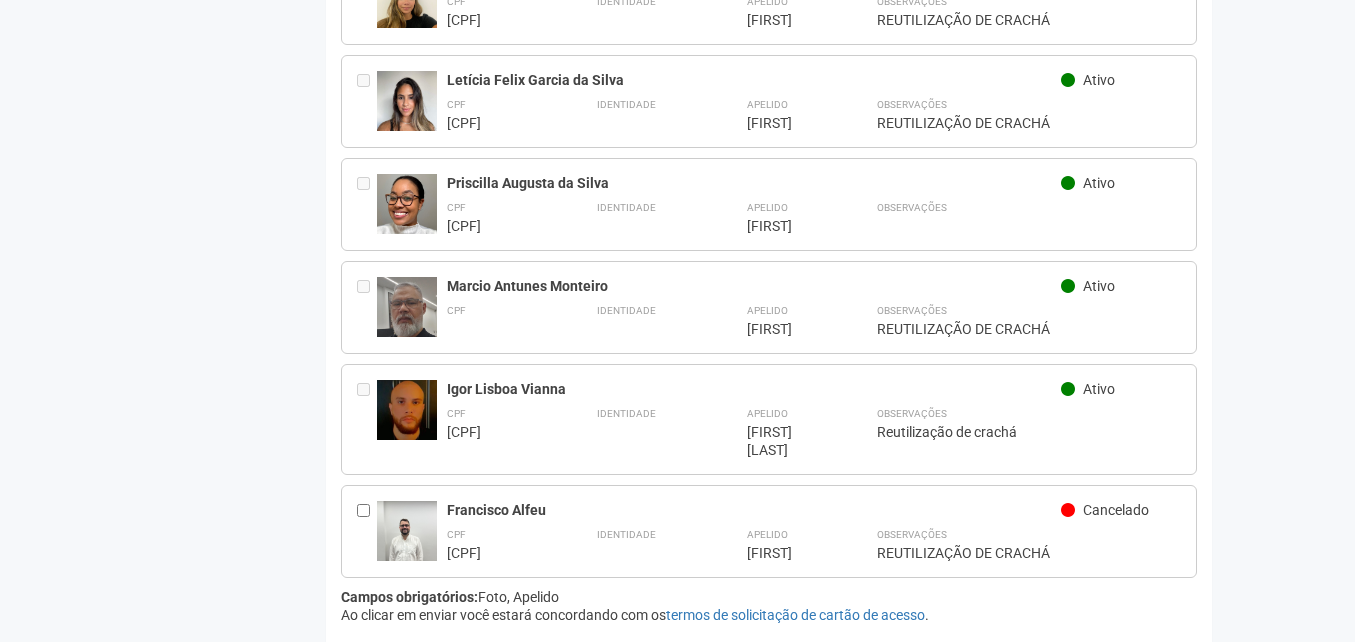 click on "Aguarde...
O2 Corporate & Offices
TA
Thamiris Abdala
Thamiris Abdala
thamiris@holdingsm.com.br
Meu perfil
Alterar senha
Sair
1/302
Você está na unidade
1/302
Ir para a unidade
Minhas unidades
Selecione a unidade para trocar
1/301
1/302
Home
Home
Comunicados
Documentos
Grade de Horários dos Ônibus
Ramais" at bounding box center [677, -3547] 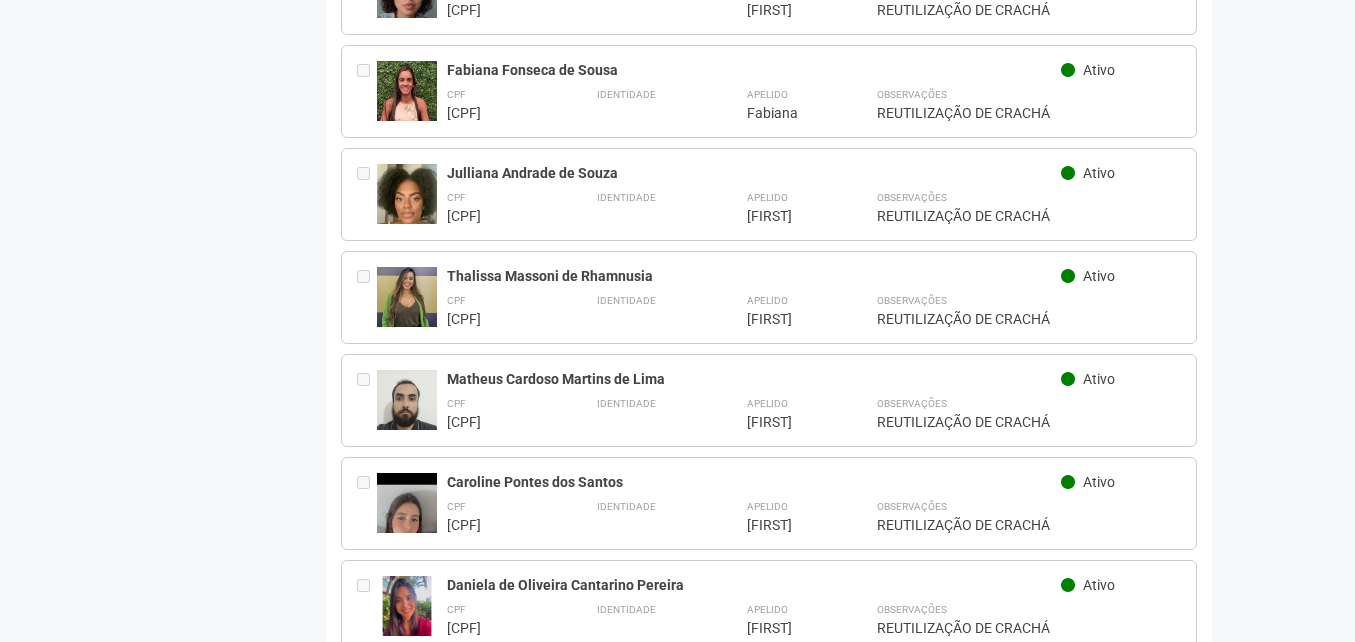 scroll, scrollTop: 2183, scrollLeft: 0, axis: vertical 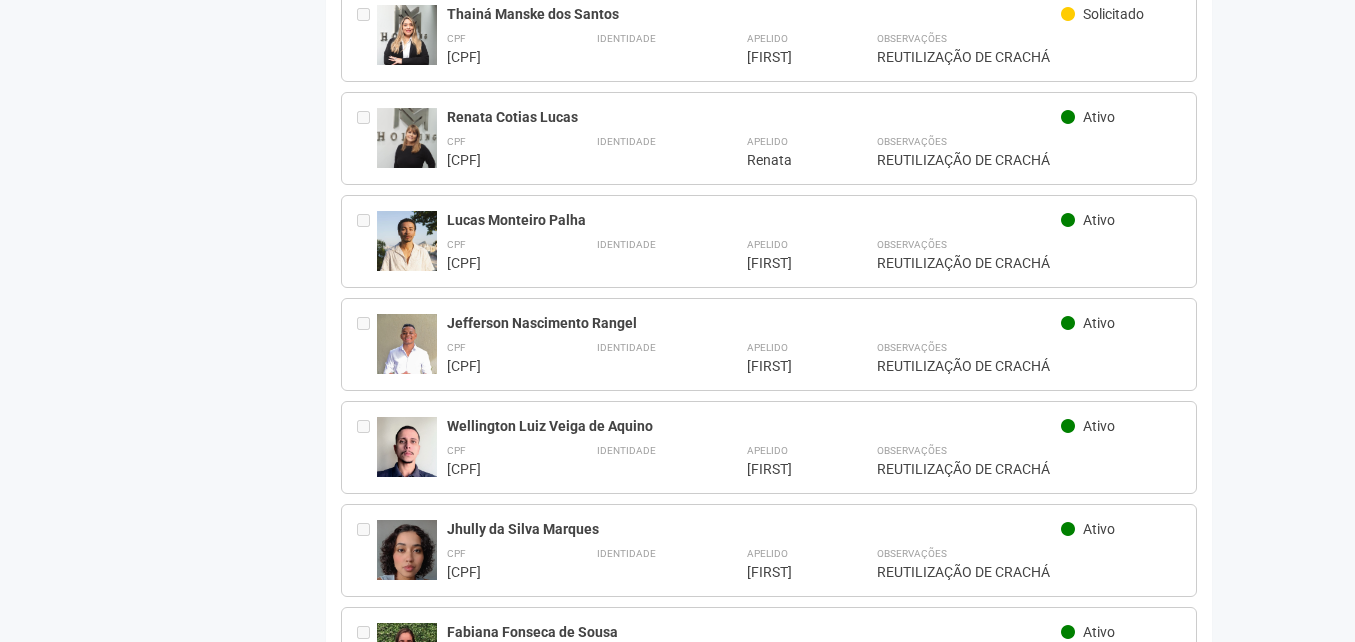 click on "Aguarde...
O2 Corporate & Offices
TA
Thamiris Abdala
Thamiris Abdala
thamiris@holdingsm.com.br
Meu perfil
Alterar senha
Sair
1/302
Você está na unidade
1/302
Ir para a unidade
Minhas unidades
Selecione a unidade para trocar
1/301
1/302
Home
Home
Comunicados
Documentos
Grade de Horários dos Ônibus
Ramais" at bounding box center [677, -1862] 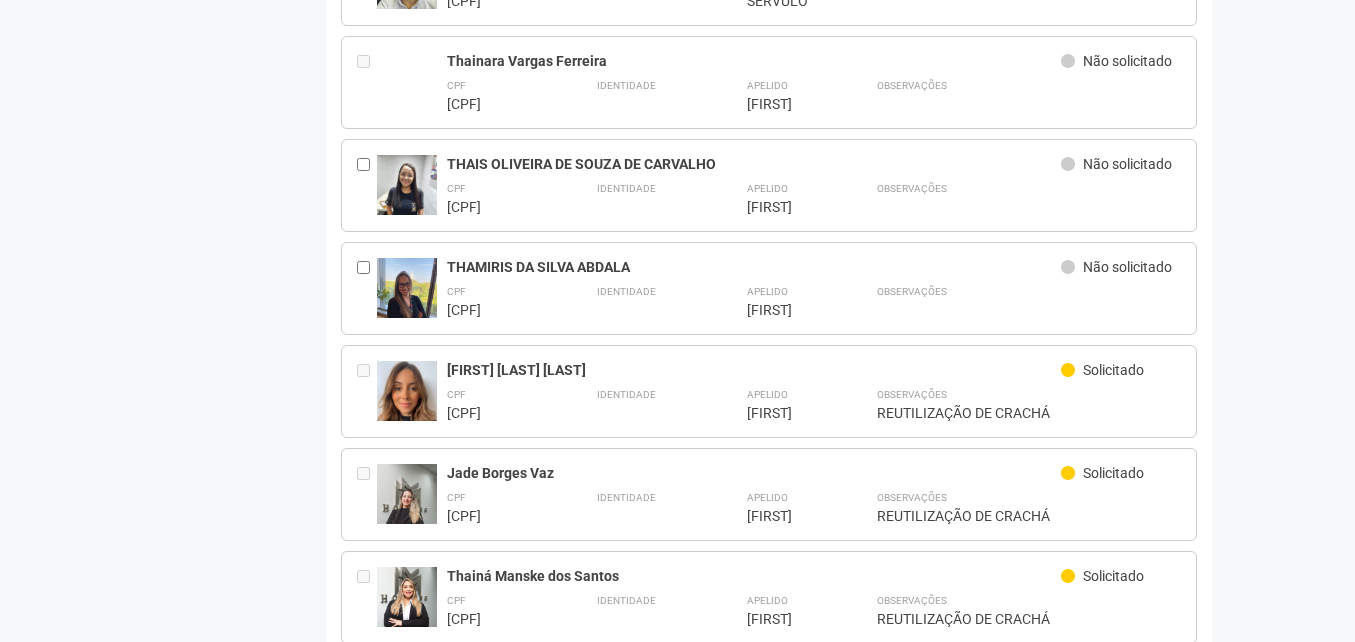 scroll, scrollTop: 1059, scrollLeft: 0, axis: vertical 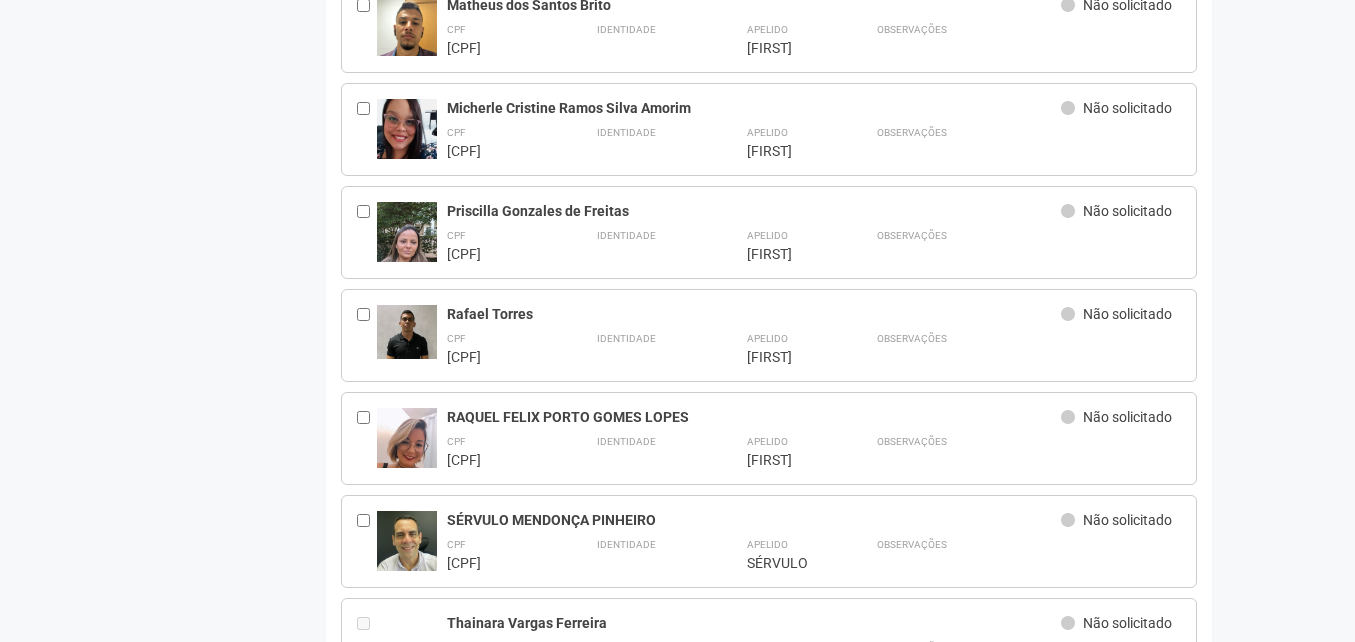 click on "Aguarde...
O2 Corporate & Offices
TA
Thamiris Abdala
Thamiris Abdala
thamiris@holdingsm.com.br
Meu perfil
Alterar senha
Sair
1/302
Você está na unidade
1/302
Ir para a unidade
Minhas unidades
Selecione a unidade para trocar
1/301
1/302
Home
Home
Comunicados
Documentos
Grade de Horários dos Ônibus
Ramais" at bounding box center [677, -738] 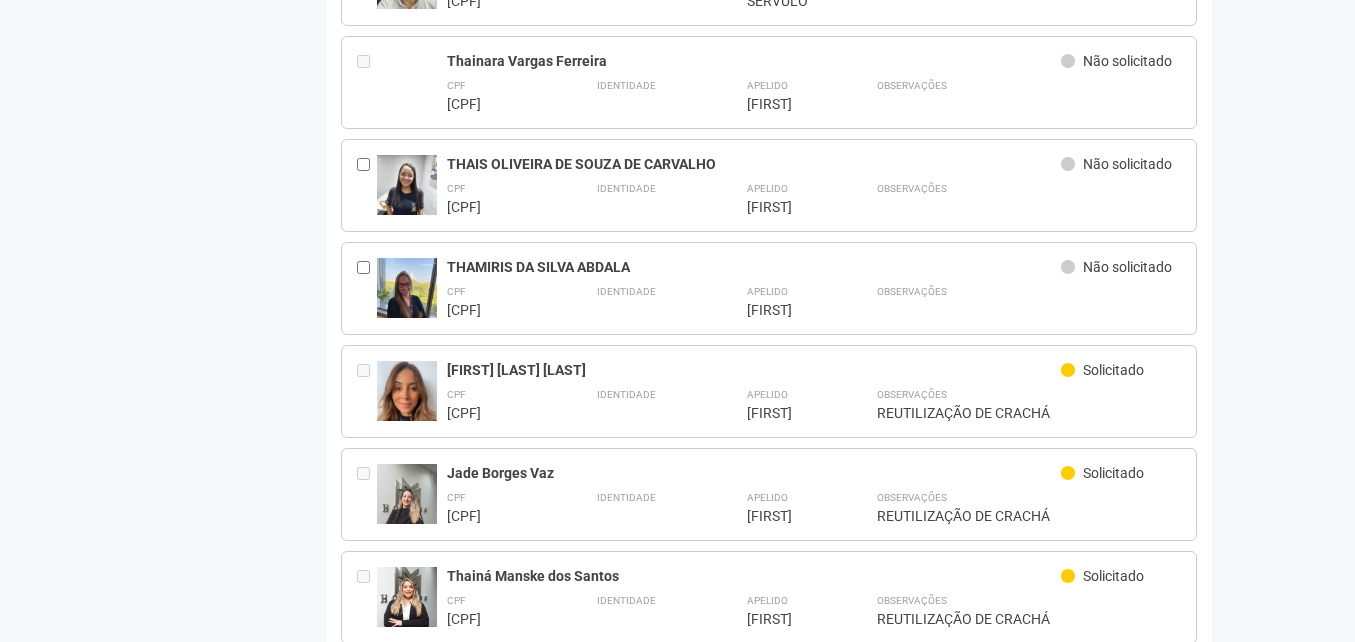 click on "Aguarde...
O2 Corporate & Offices
TA
Thamiris Abdala
Thamiris Abdala
thamiris@holdingsm.com.br
Meu perfil
Alterar senha
Sair
1/302
Você está na unidade
1/302
Ir para a unidade
Minhas unidades
Selecione a unidade para trocar
1/301
1/302
Home
Home
Comunicados
Documentos
Grade de Horários dos Ônibus
Ramais" at bounding box center (677, -1300) 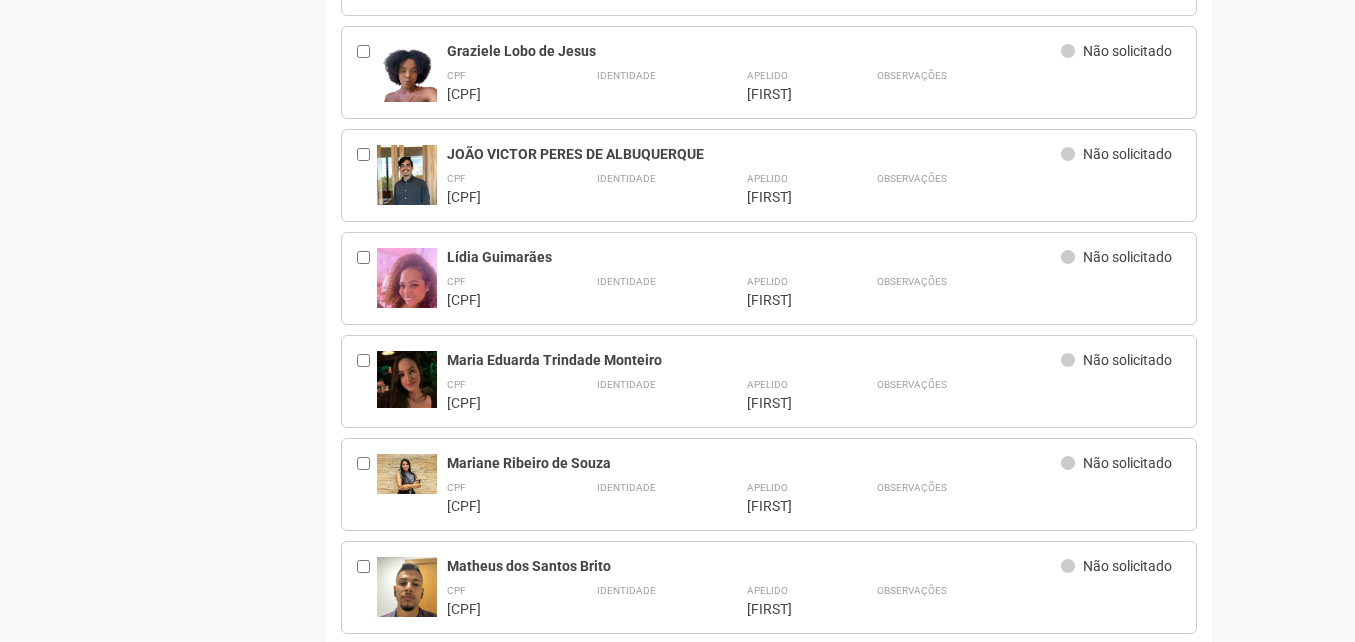 scroll, scrollTop: 0, scrollLeft: 0, axis: both 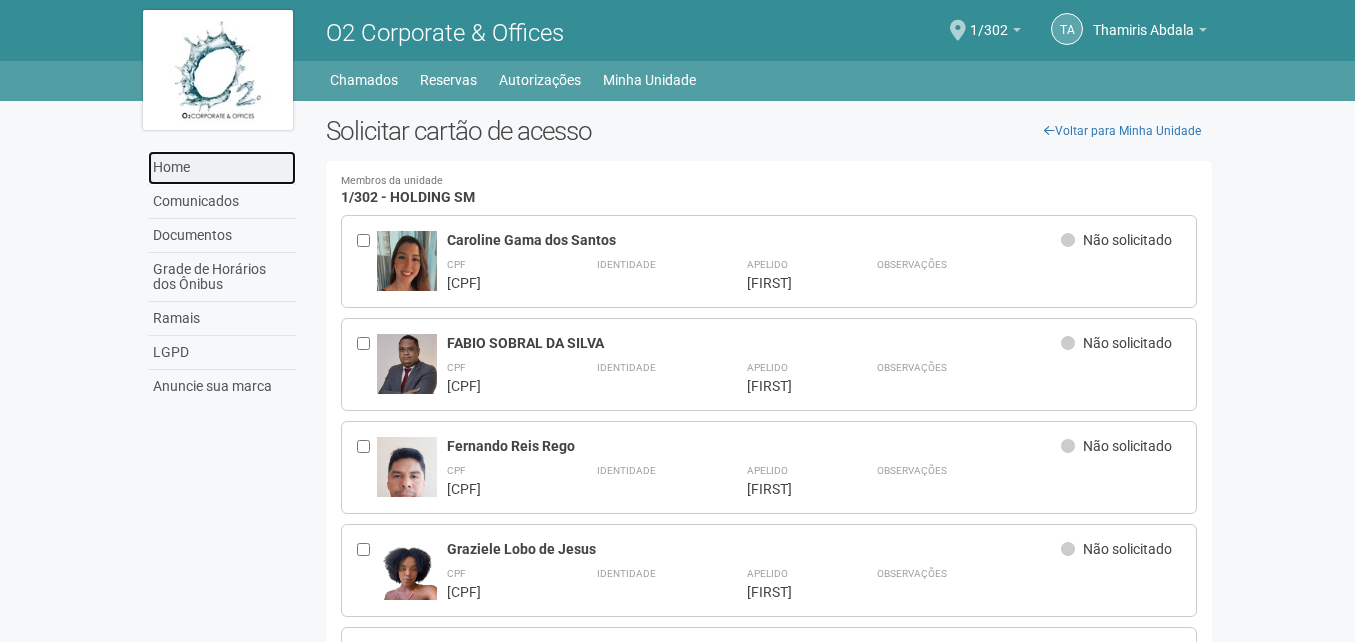 click on "Home" at bounding box center (222, 168) 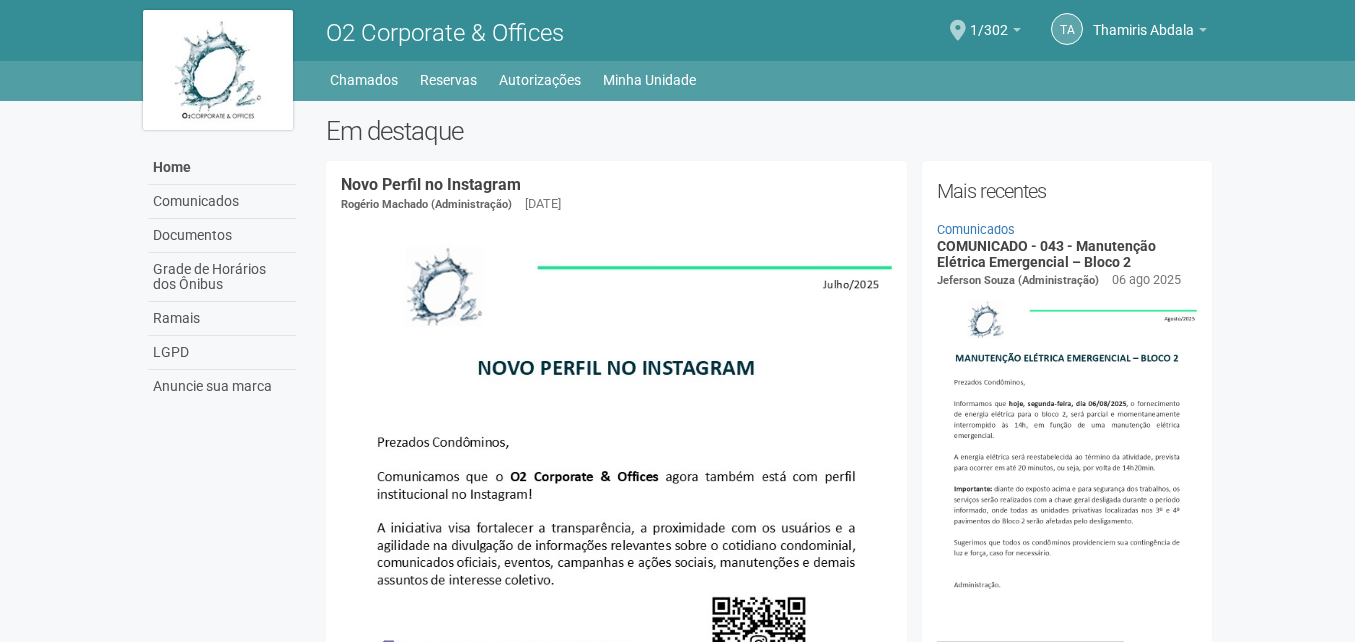 scroll, scrollTop: 0, scrollLeft: 0, axis: both 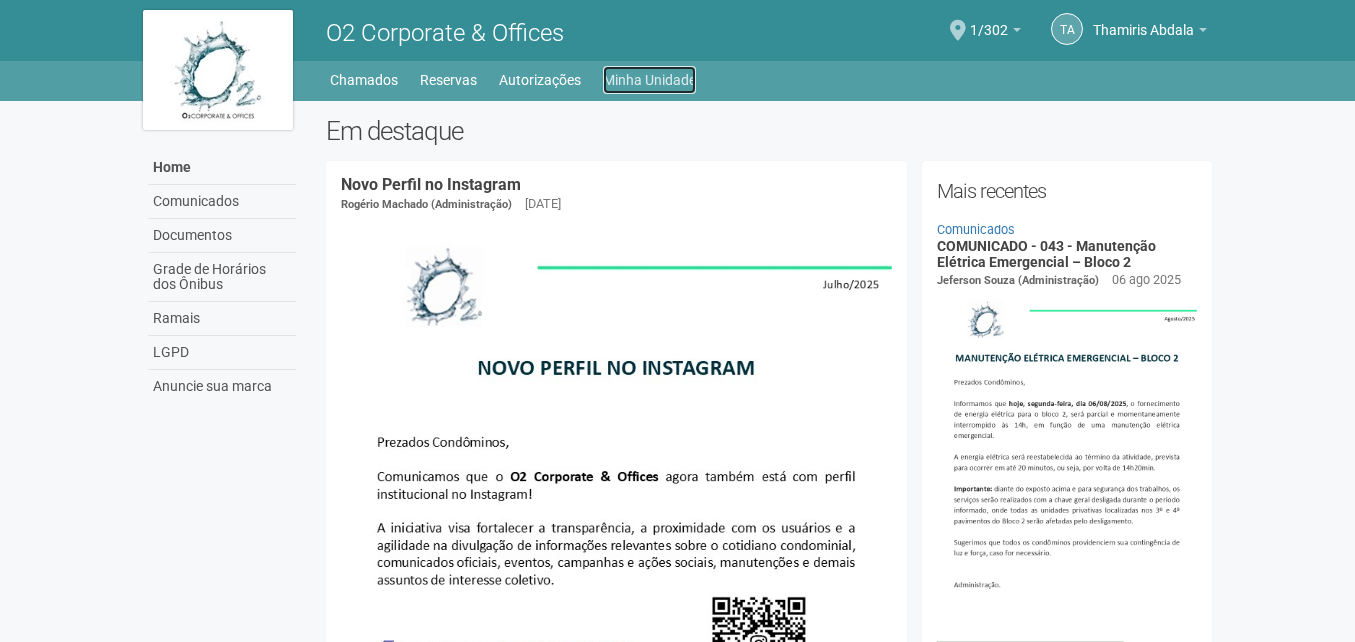click on "Minha Unidade" at bounding box center [649, 80] 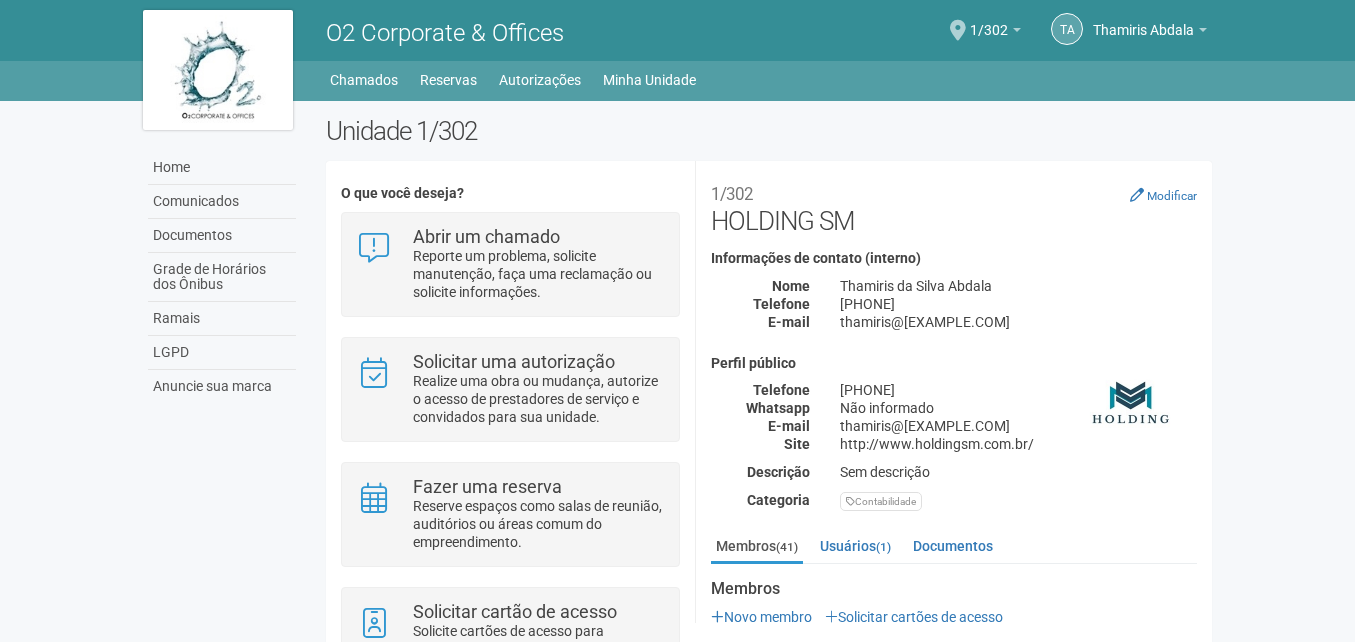 scroll, scrollTop: 0, scrollLeft: 0, axis: both 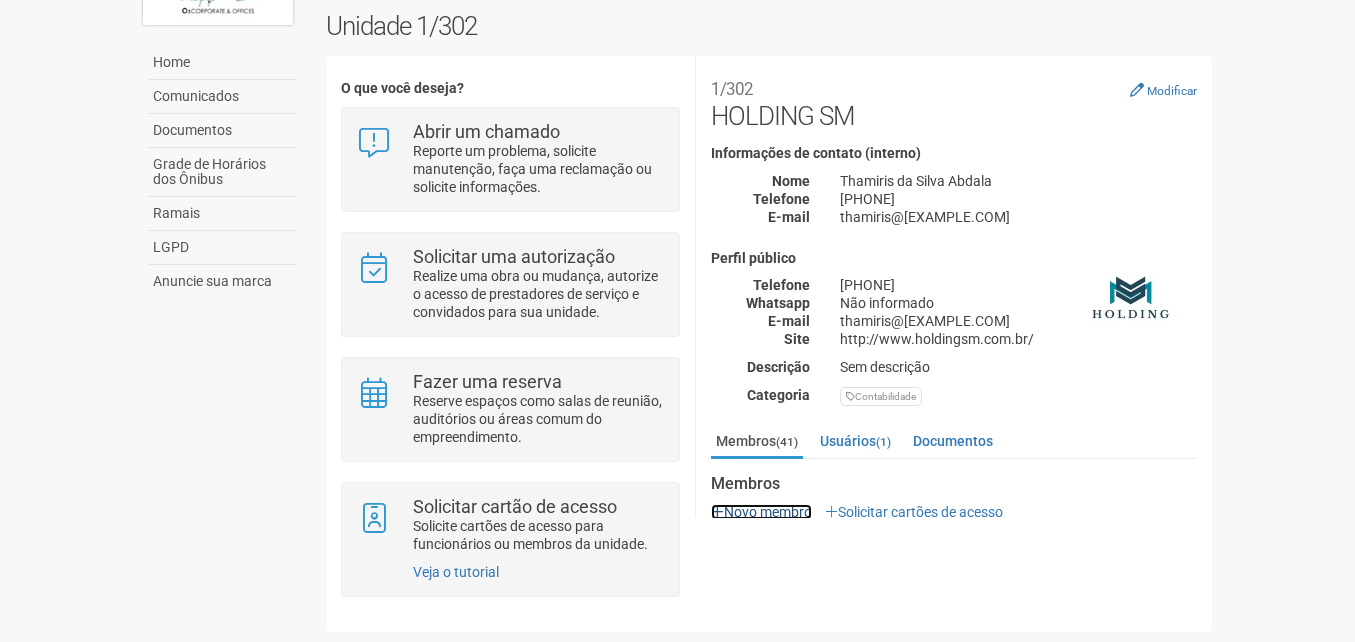 click on "Novo membro" at bounding box center (761, 512) 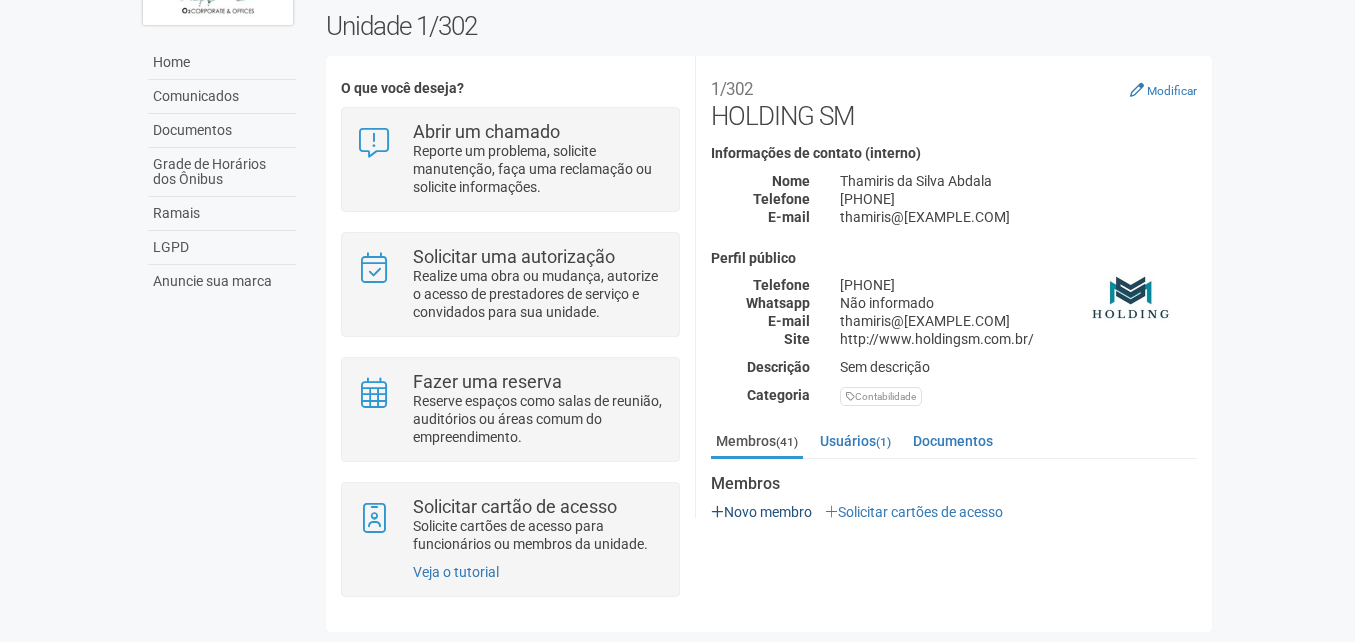 scroll, scrollTop: 53, scrollLeft: 0, axis: vertical 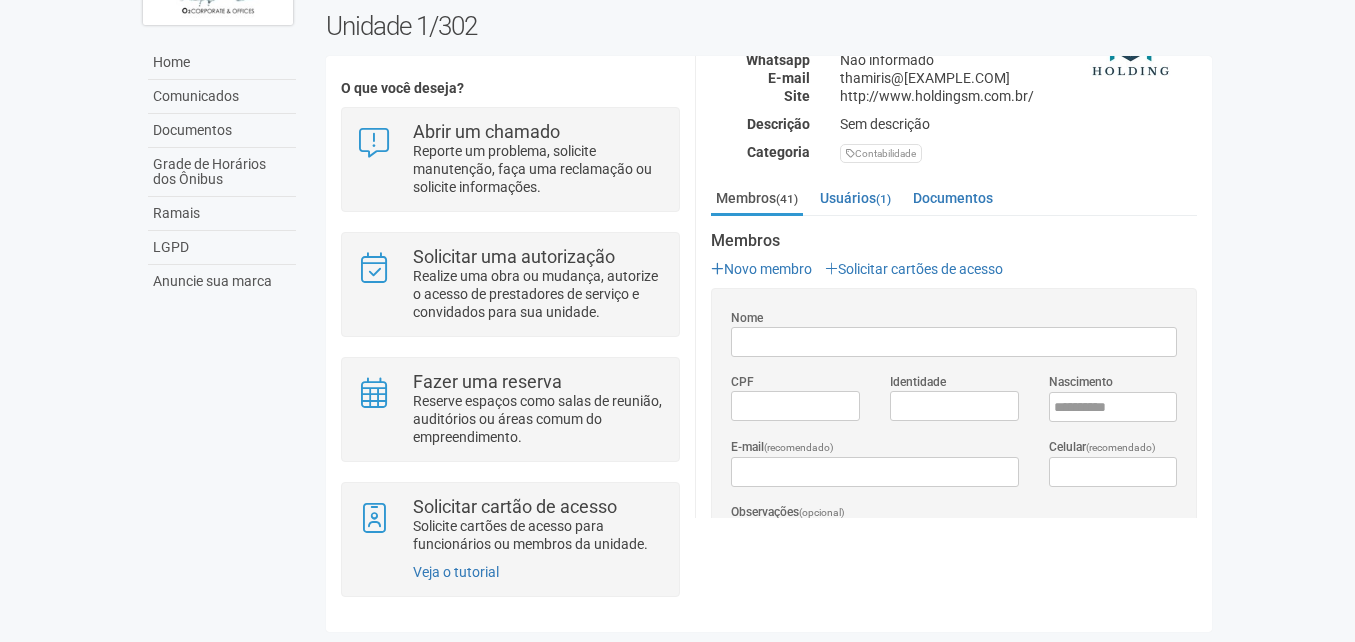 click on "Membros
(41)
Usuários
(1)
Documentos
Membros
Novo membro
Solicitar cartões de acesso
Nome
CPF
Identidade
Nascimento
E-mail  (recomendado)
Celular  (recomendado)
Observações  (opcional)
Enviando...
Carregar foto
*****
Cancelar
Caroline Gama dos Santos" at bounding box center (954, 1407) 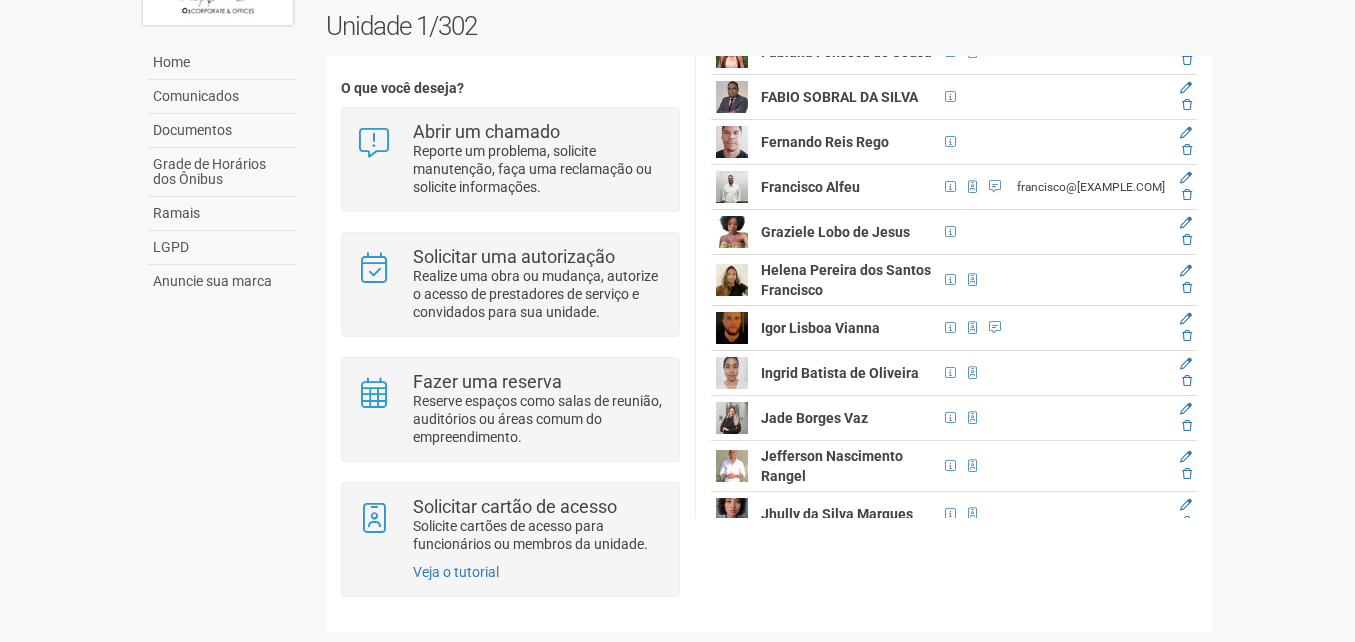 scroll, scrollTop: 1052, scrollLeft: 0, axis: vertical 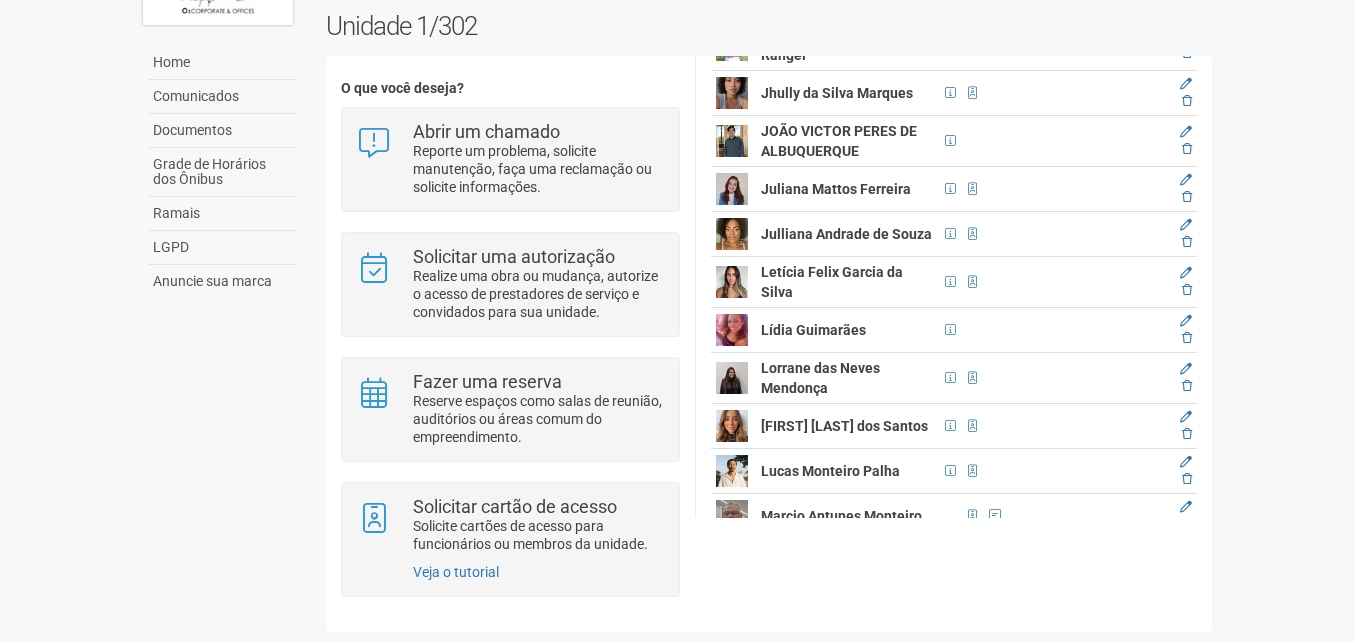 click on "Membros
(41)
Usuários
(1)
Documentos
Membros
Novo membro
Solicitar cartões de acesso
Nome
CPF
Identidade
Nascimento
E-mail  (recomendado)
Celular  (recomendado)
Observações  (opcional)
Enviando...
Carregar foto
*****
Cancelar
Caroline Gama dos Santos" at bounding box center [954, 194] 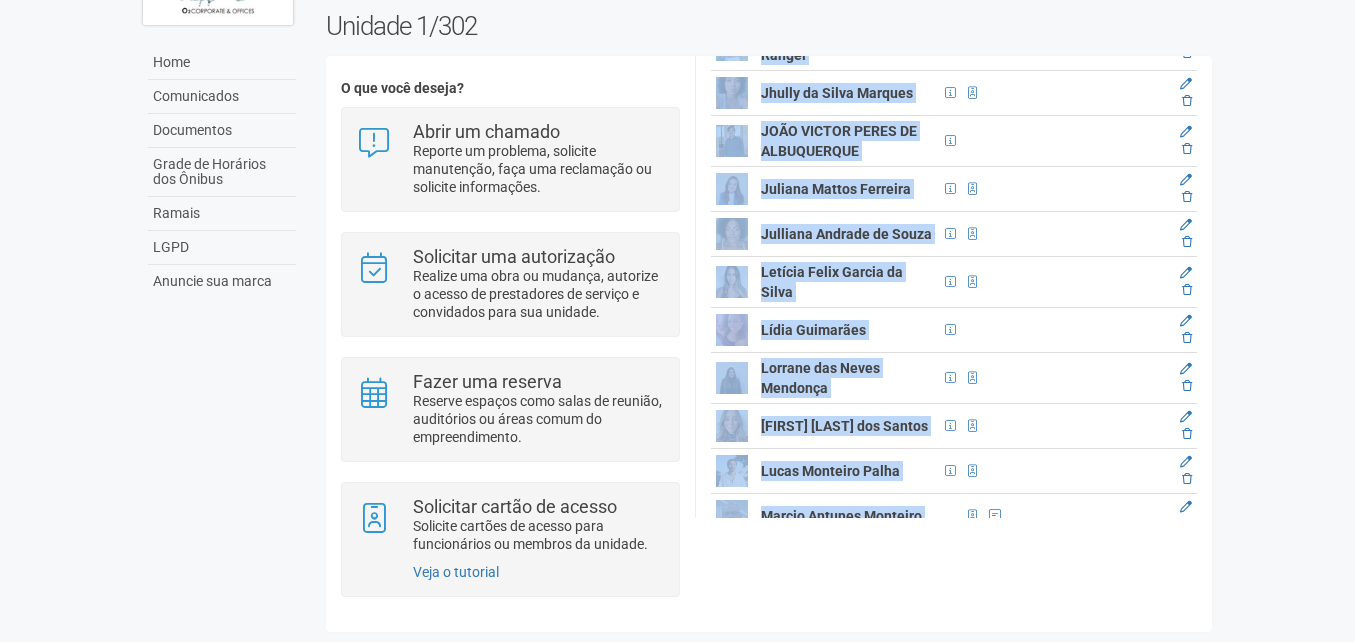 click on "Membros
(41)
Usuários
(1)
Documentos
Membros
Novo membro
Solicitar cartões de acesso
Nome
CPF
Identidade
Nascimento
E-mail  (recomendado)
Celular  (recomendado)
Observações  (opcional)
Enviando...
Carregar foto
*****
Cancelar
Caroline Gama dos Santos" at bounding box center (954, 194) 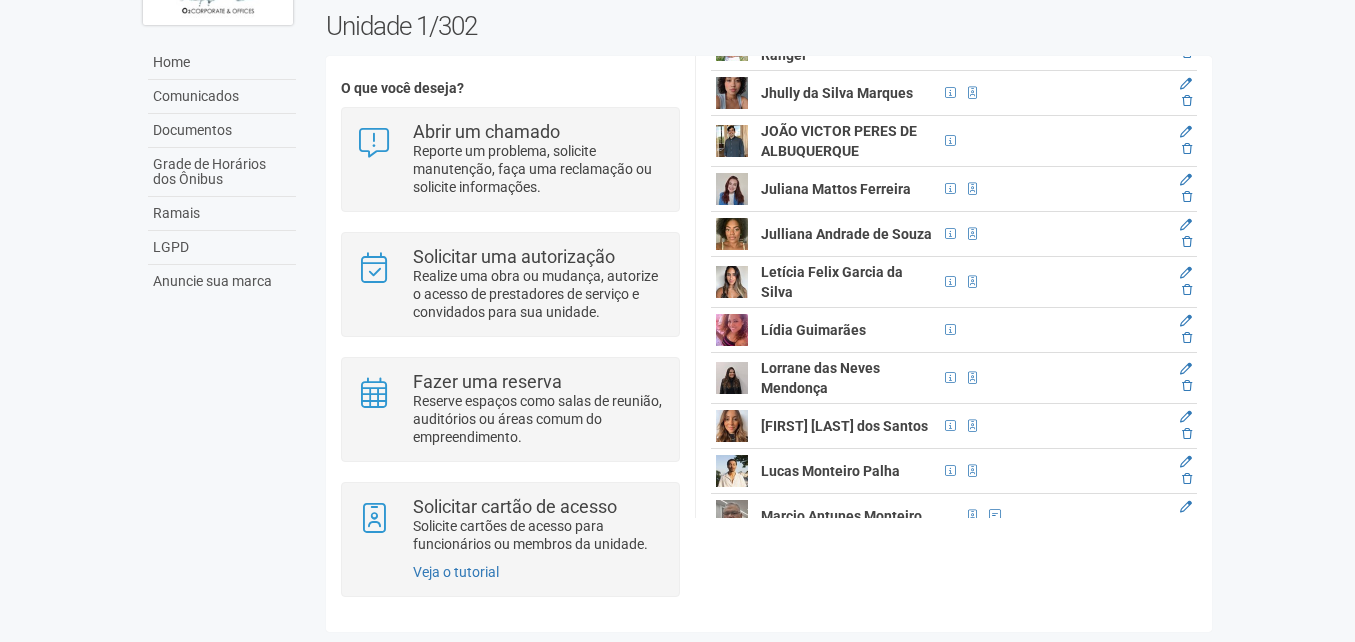 click on "Membros
(41)
Usuários
(1)
Documentos
Membros
Novo membro
Solicitar cartões de acesso
Nome
CPF
Identidade
Nascimento
E-mail  (recomendado)
Celular  (recomendado)
Observações  (opcional)
Enviando...
Carregar foto
*****
Cancelar
Caroline Gama dos Santos" at bounding box center (954, 194) 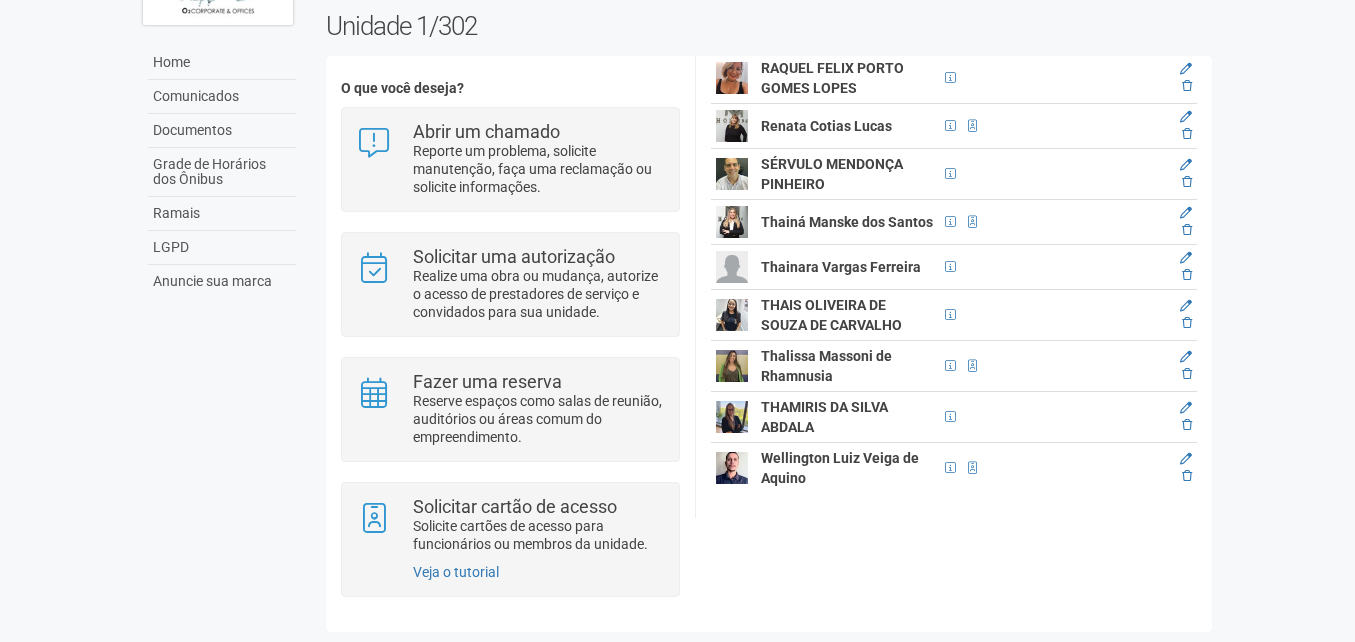 scroll, scrollTop: 2390, scrollLeft: 0, axis: vertical 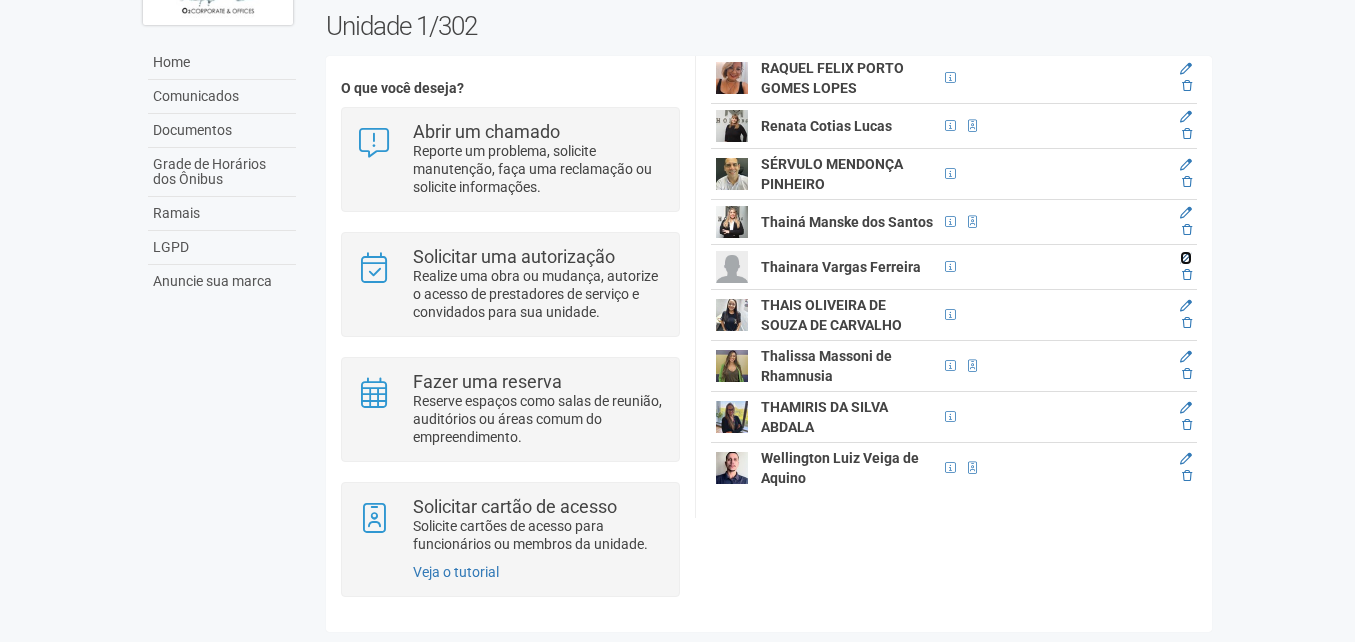 click at bounding box center [1186, 258] 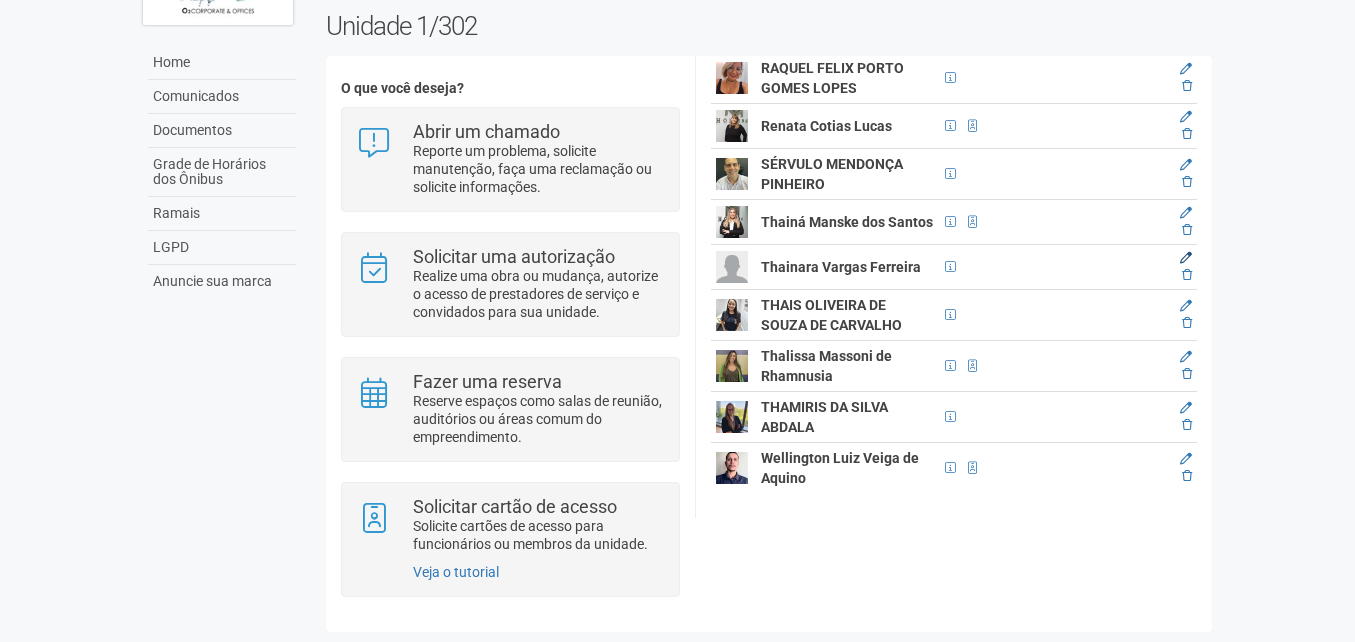 scroll, scrollTop: 291, scrollLeft: 0, axis: vertical 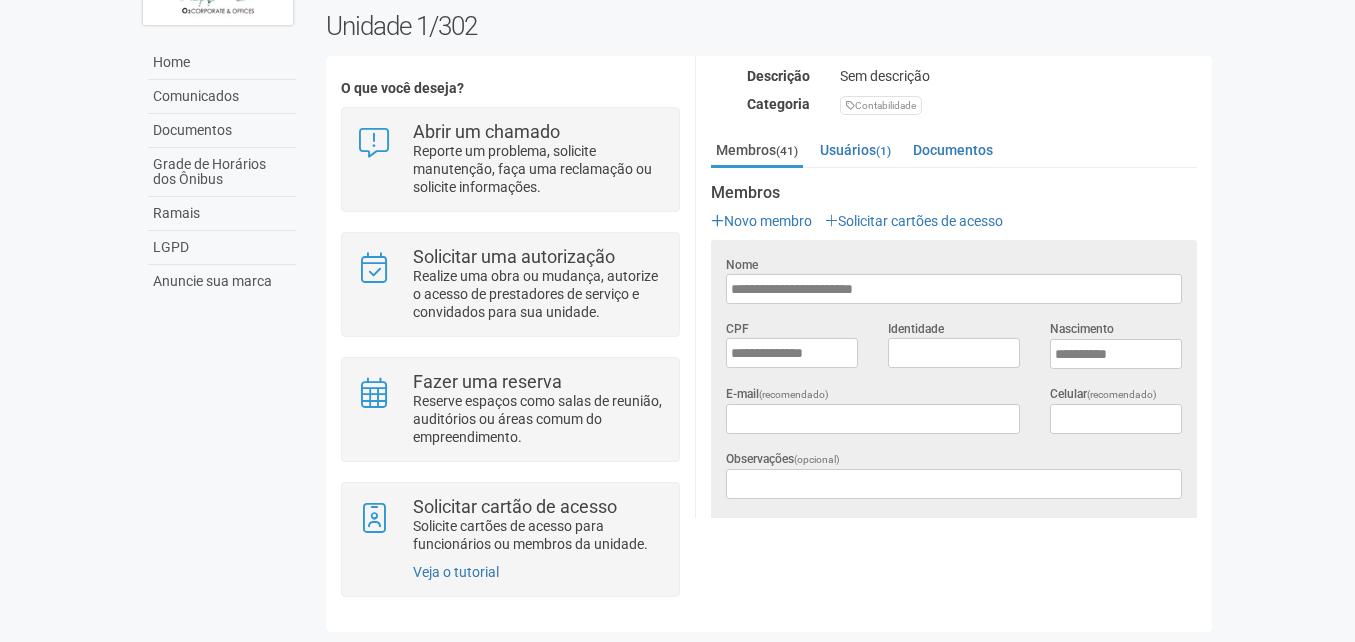 click on "**********" at bounding box center [954, 1351] 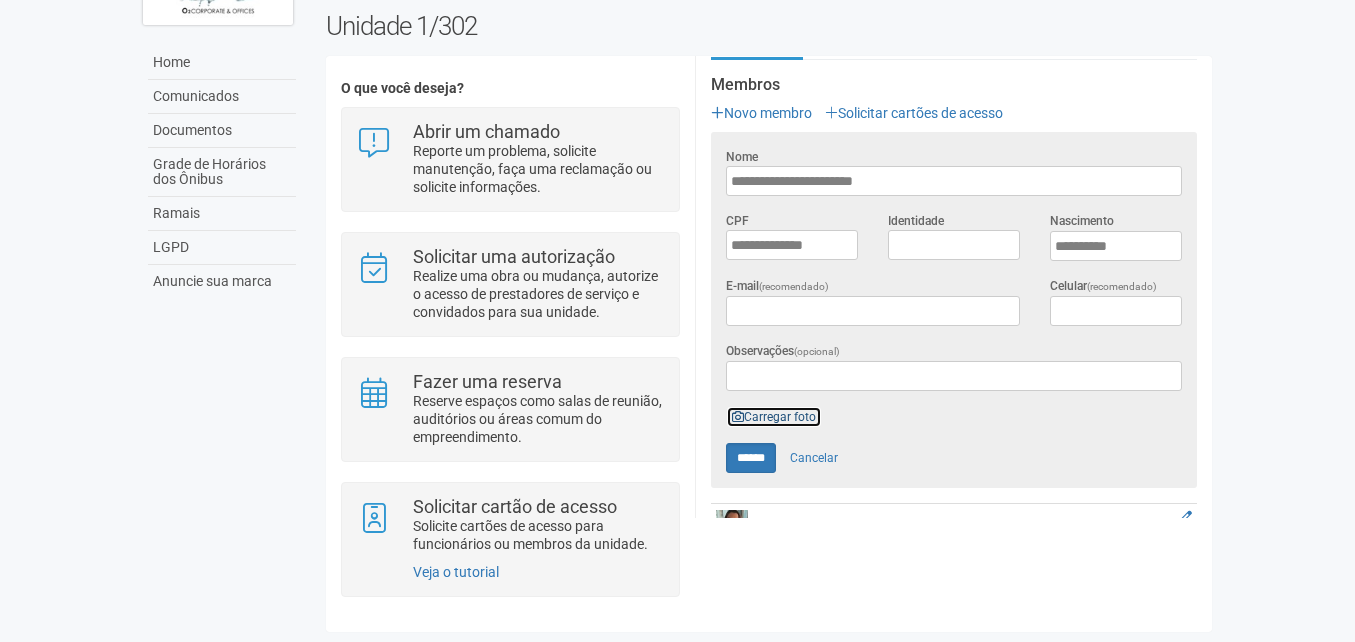 click on "Carregar foto" at bounding box center (774, 417) 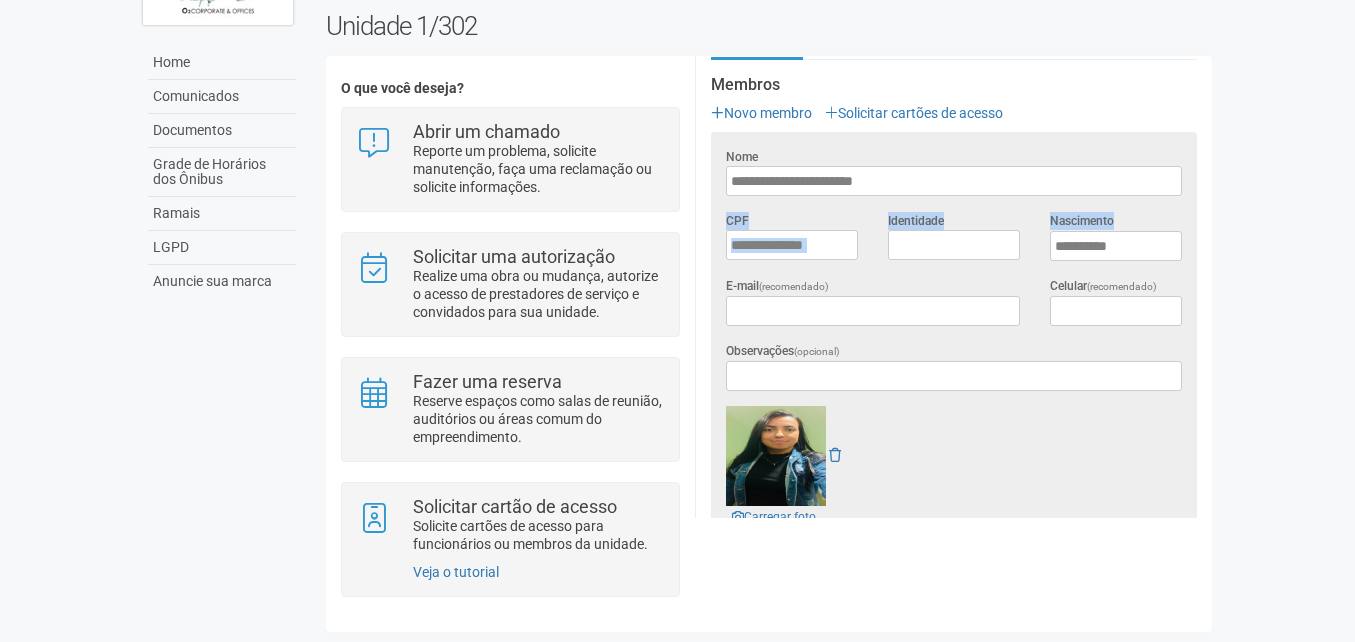 drag, startPoint x: 1209, startPoint y: 169, endPoint x: 1214, endPoint y: 241, distance: 72.1734 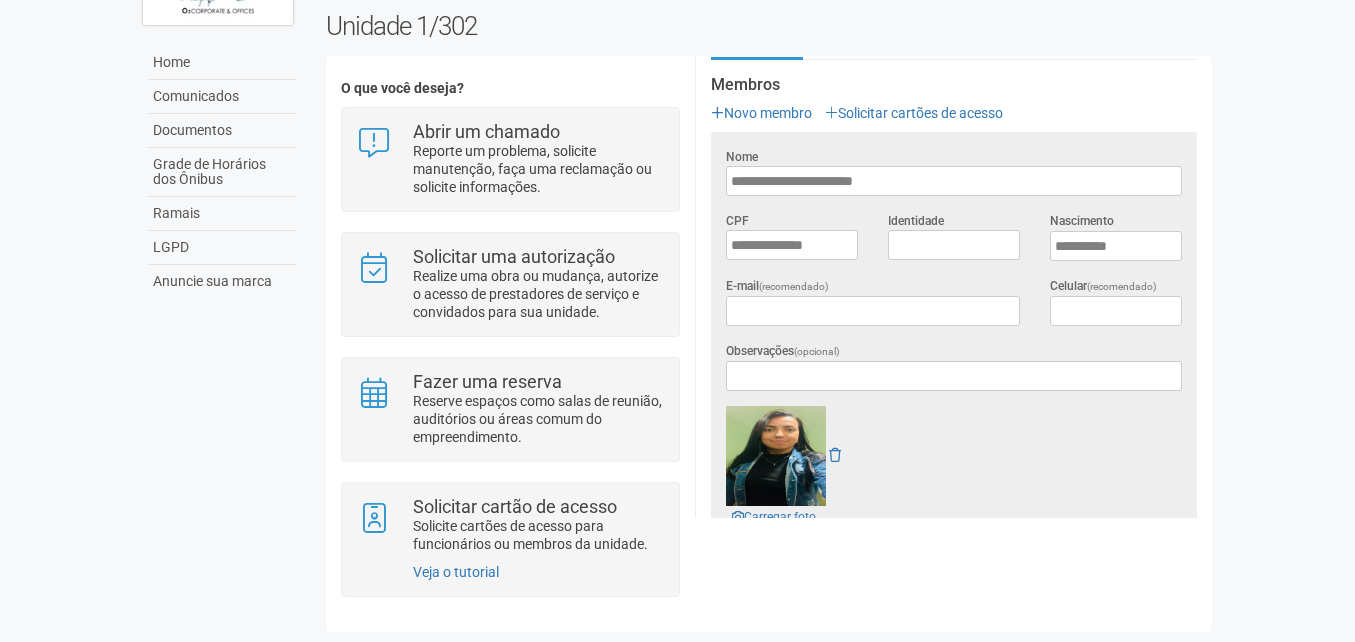 click on "**********" at bounding box center [953, 287] 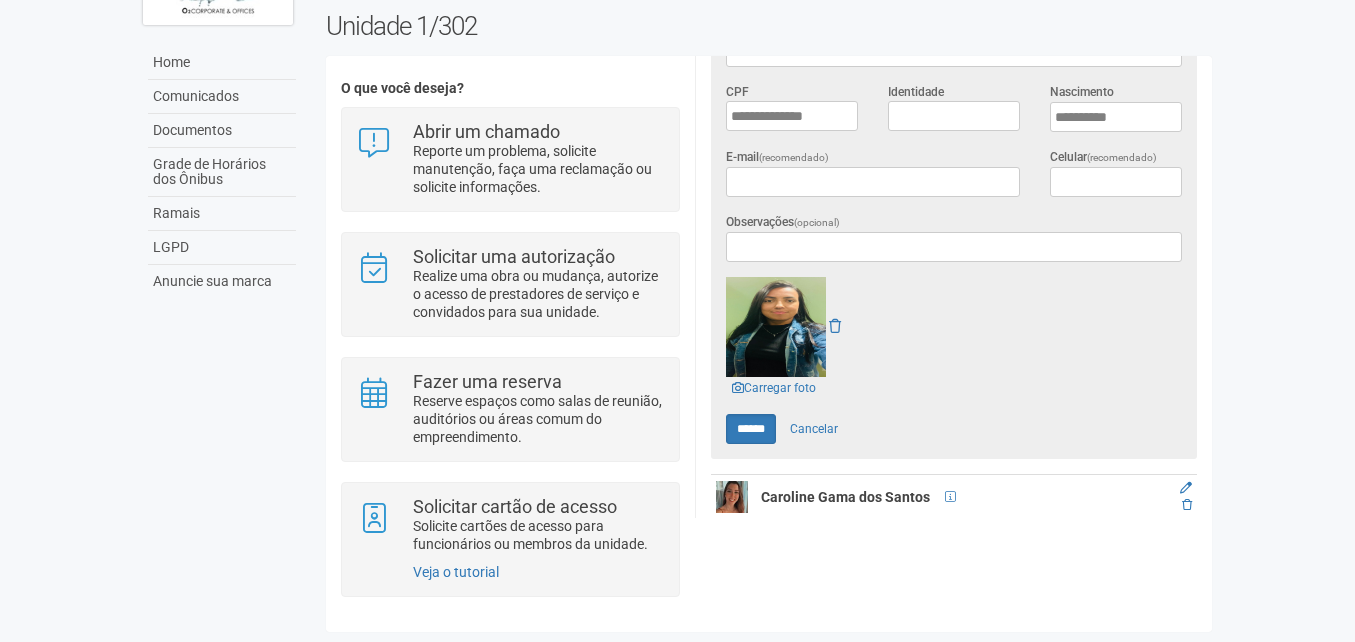 scroll, scrollTop: 541, scrollLeft: 0, axis: vertical 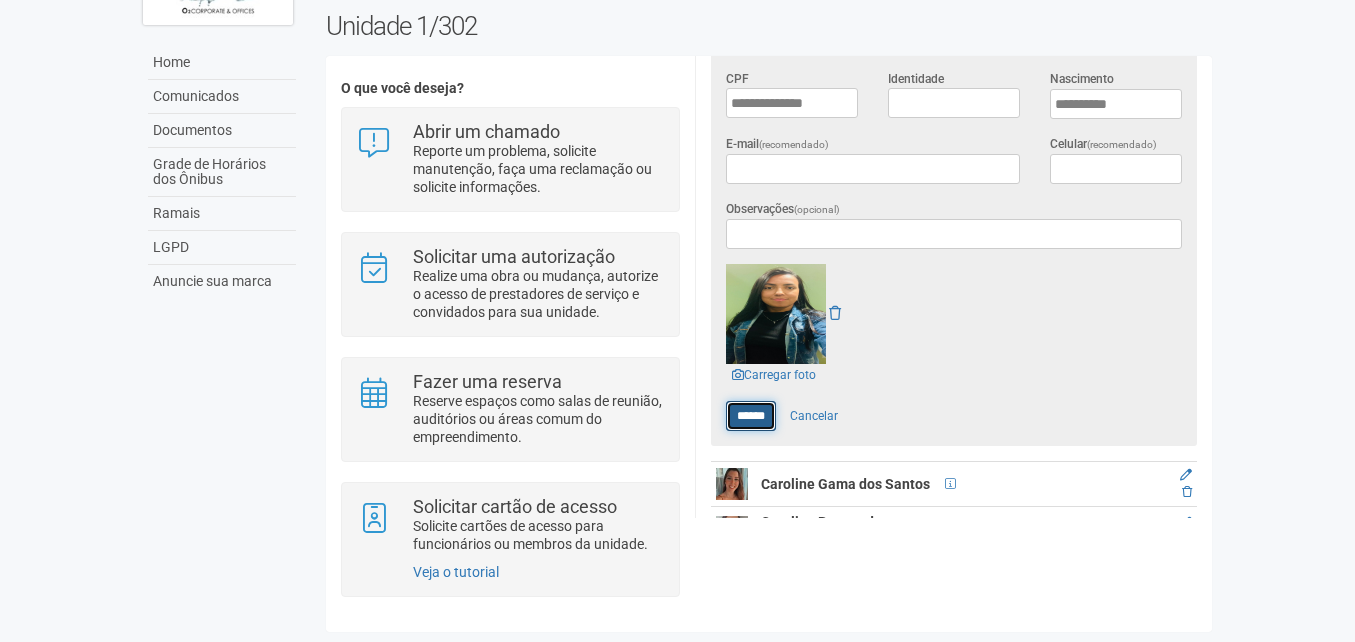 click on "******" at bounding box center [751, 416] 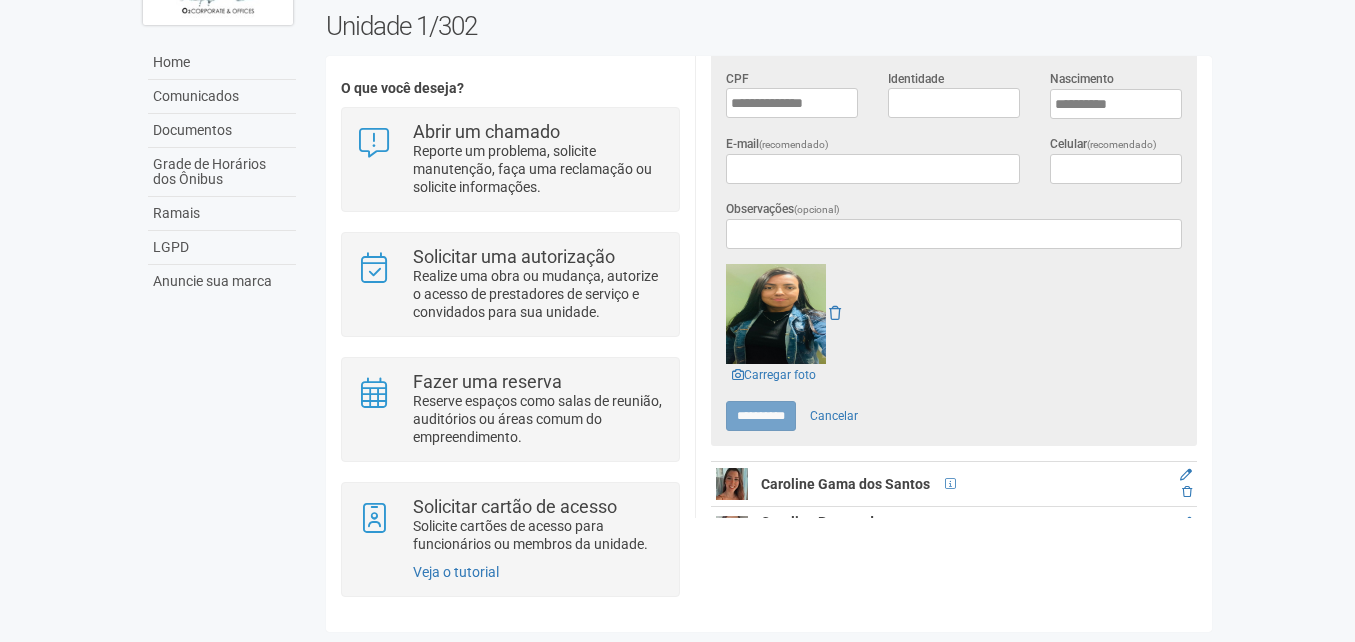 type on "******" 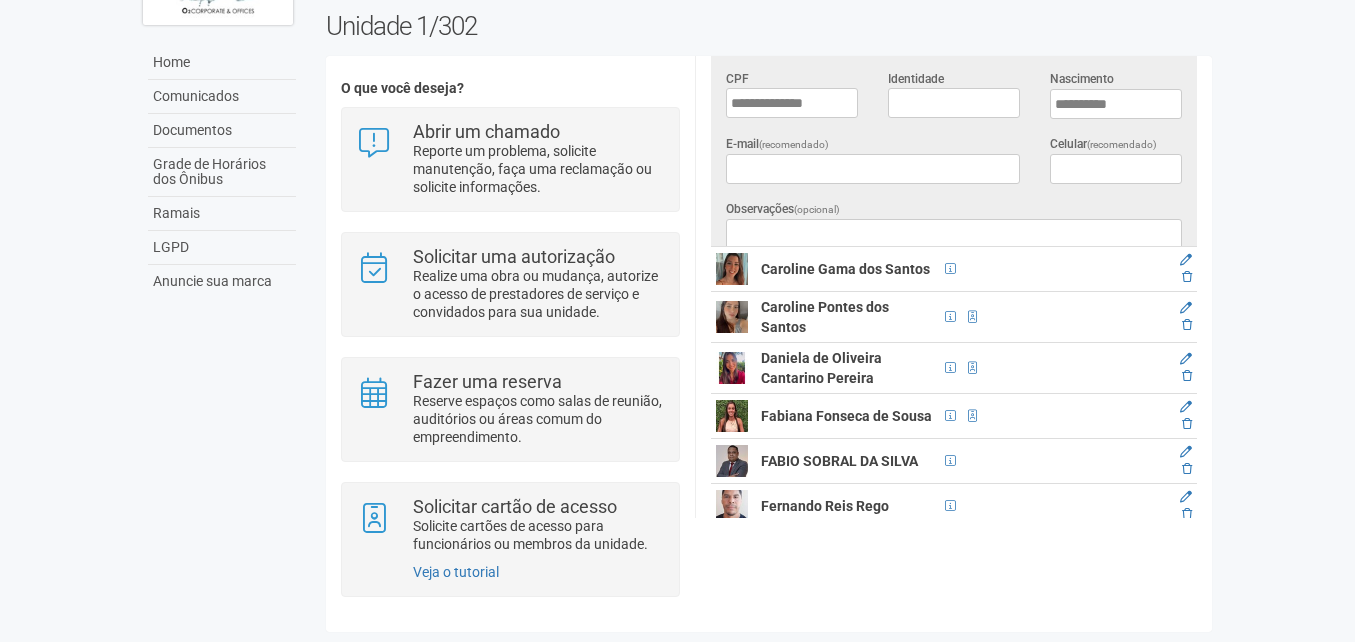 scroll, scrollTop: 0, scrollLeft: 0, axis: both 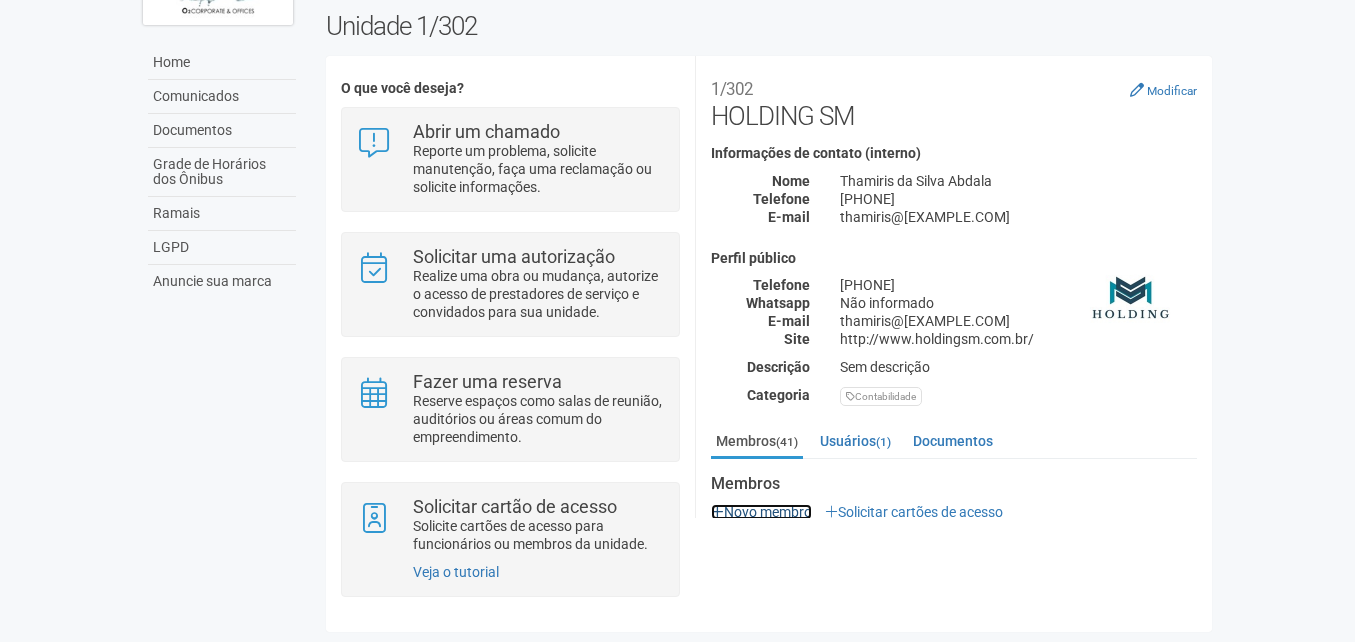 click on "Novo membro" at bounding box center (761, 512) 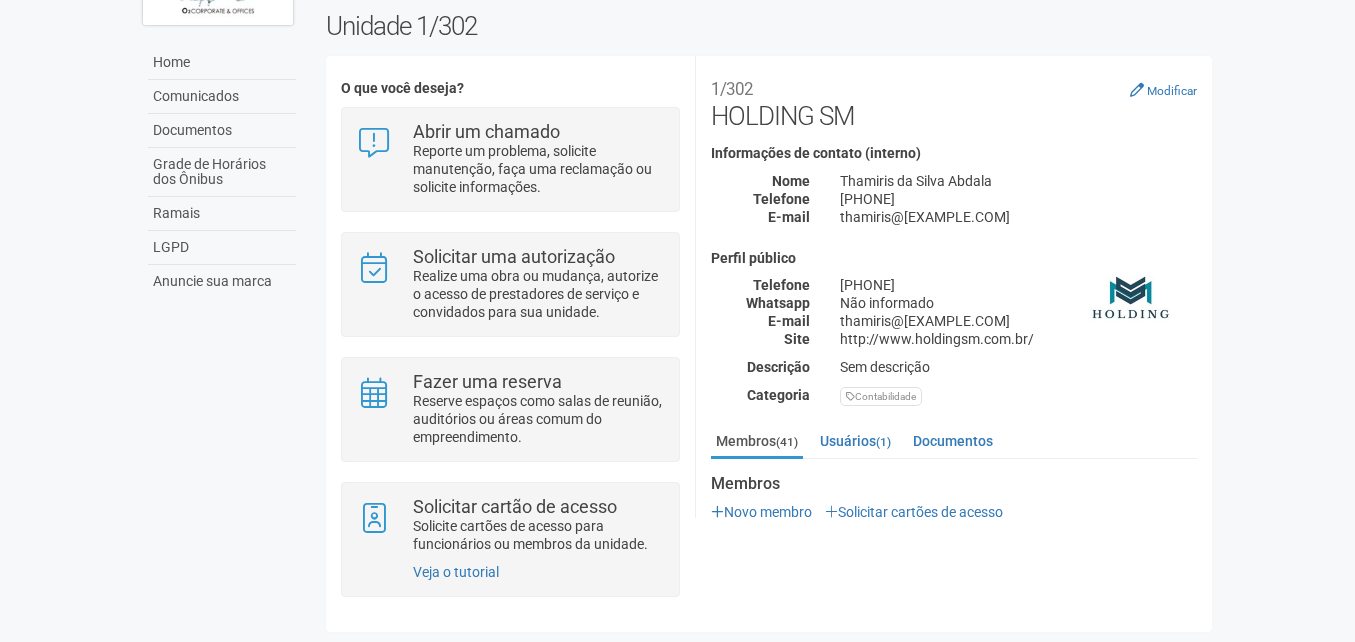 scroll, scrollTop: 53, scrollLeft: 0, axis: vertical 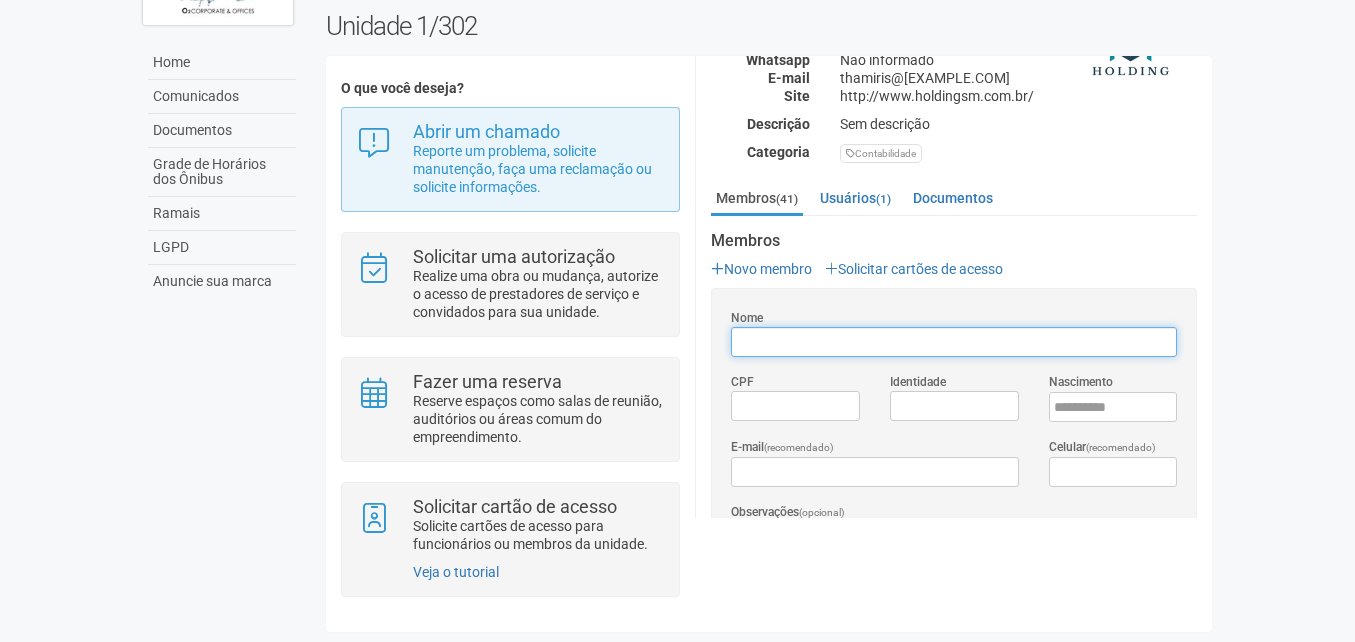 paste on "**********" 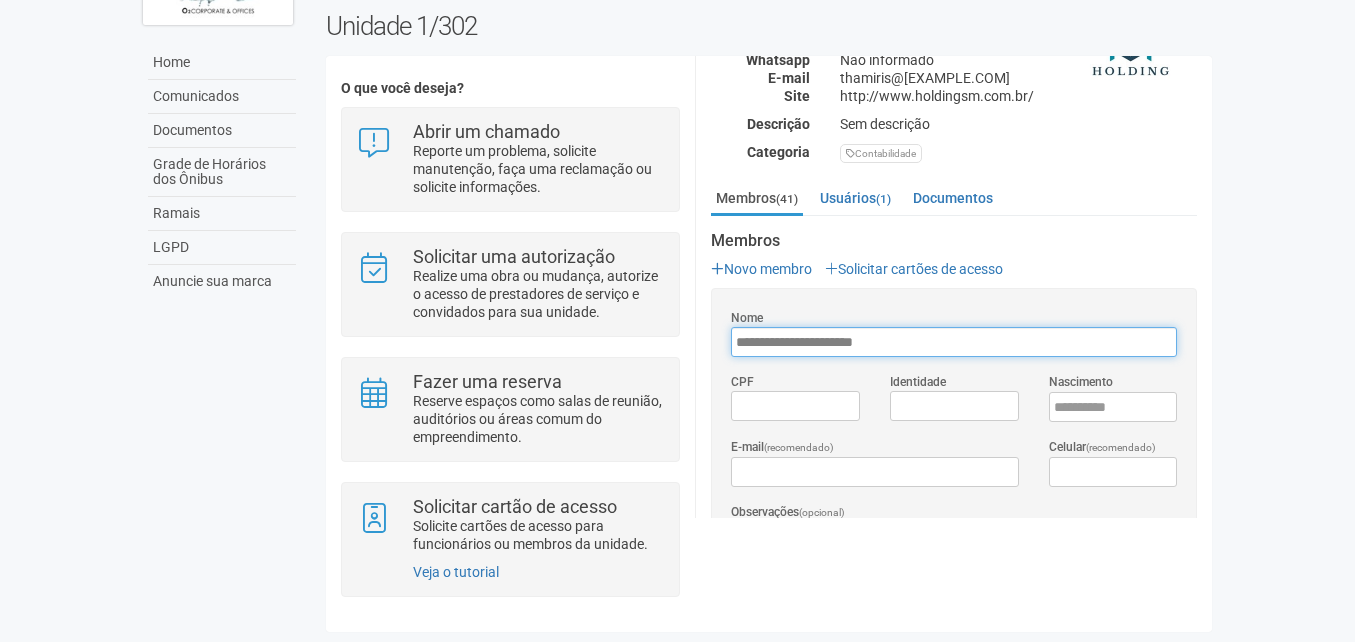 type on "**********" 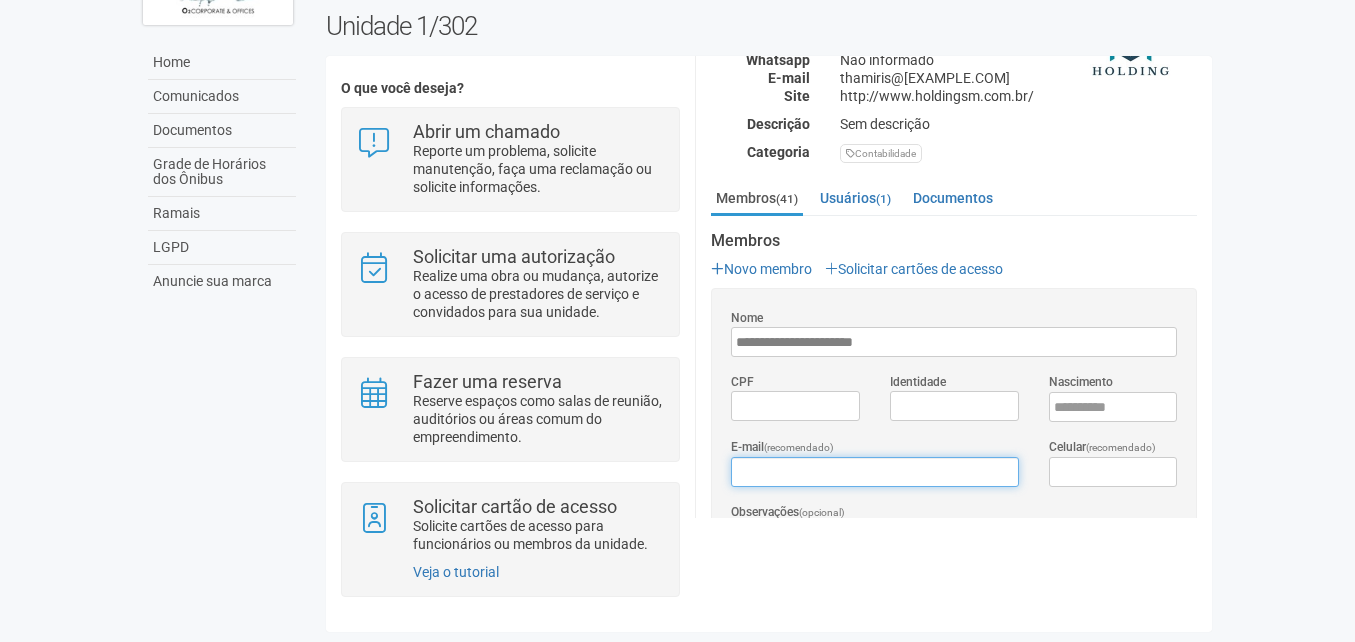 click on "E-mail  (recomendado)" at bounding box center (874, 472) 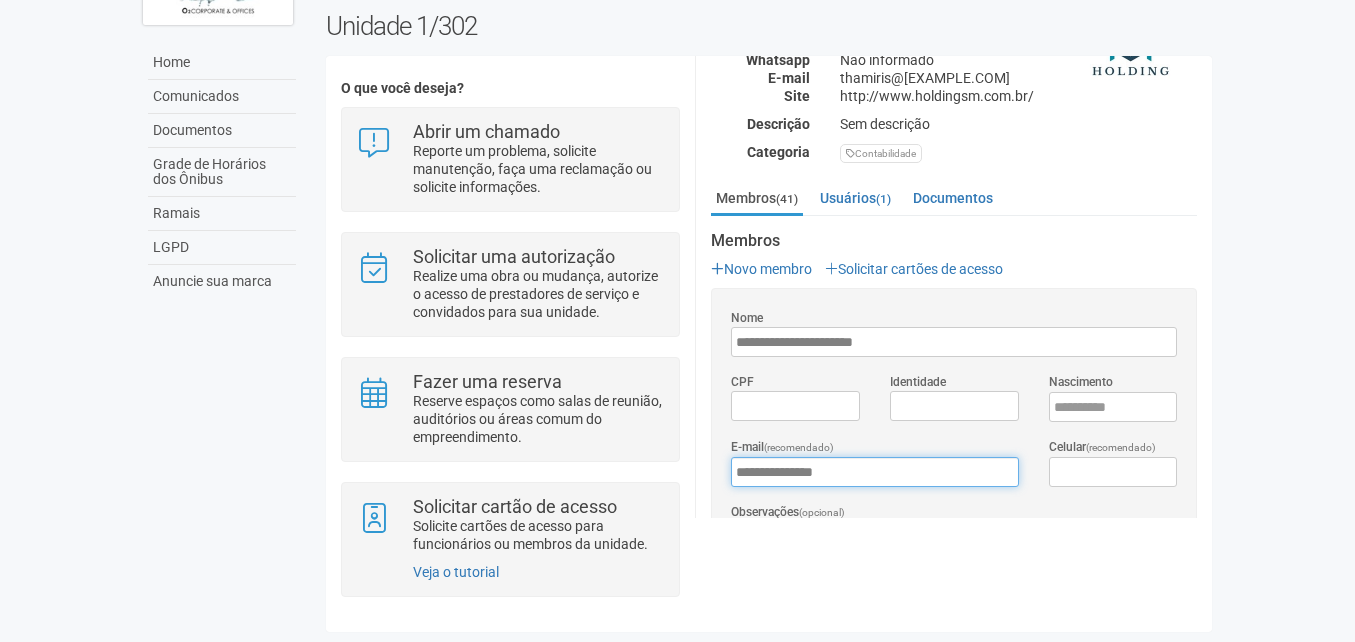 type on "**********" 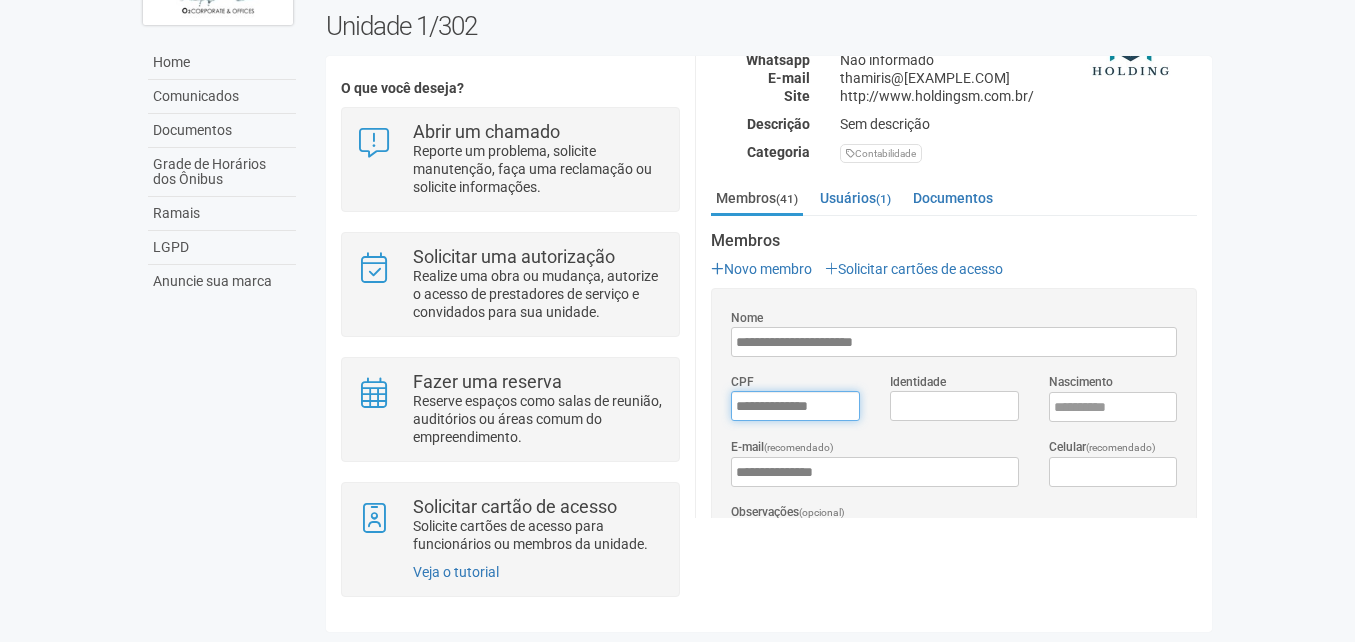 click on "*********" at bounding box center (795, 406) 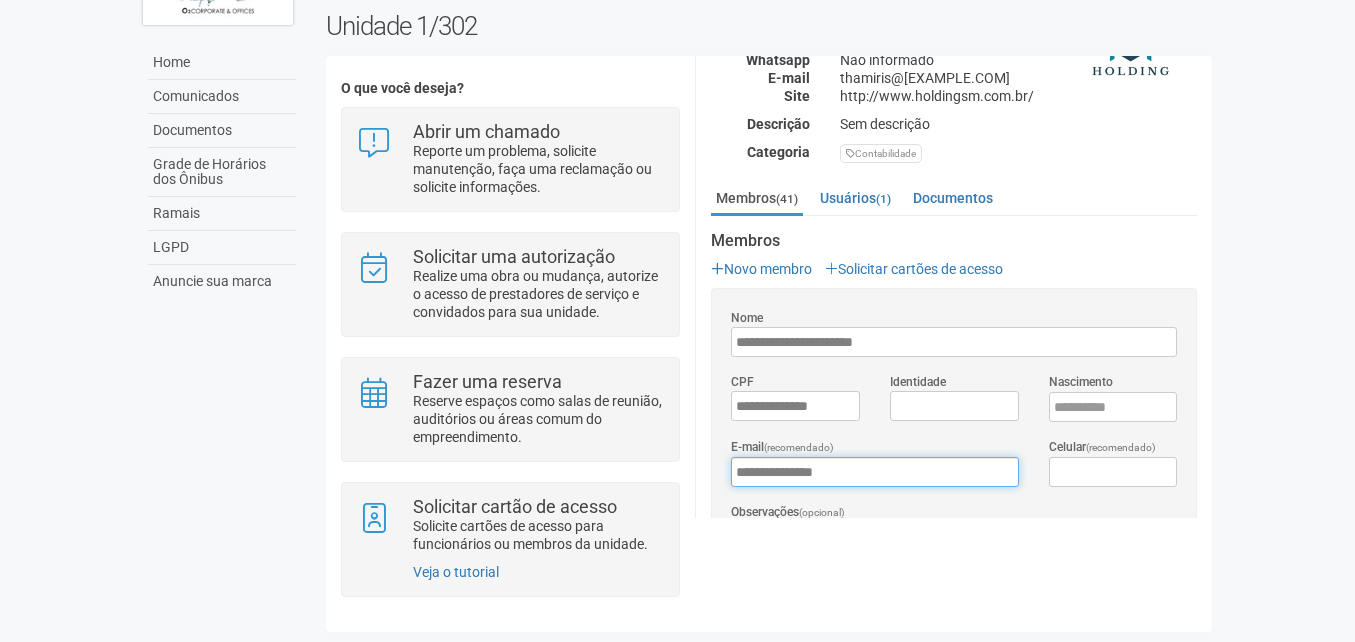 click on "**********" at bounding box center (874, 472) 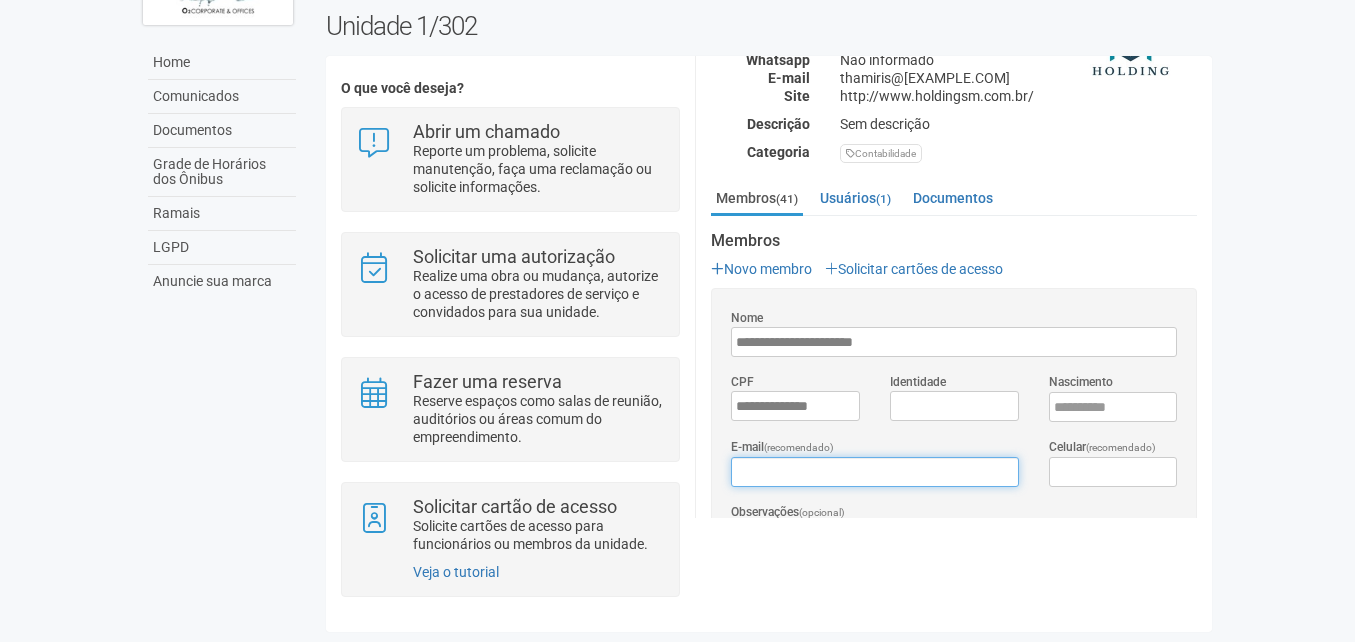 type 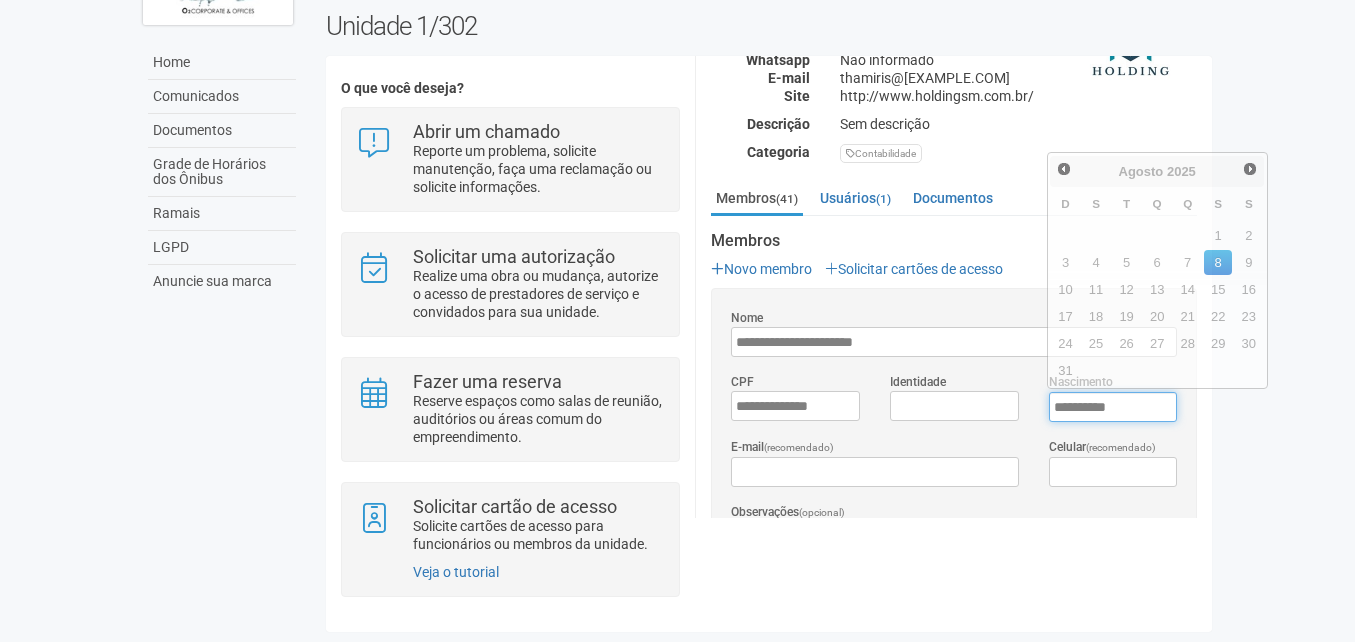 click on "****" at bounding box center (1113, 407) 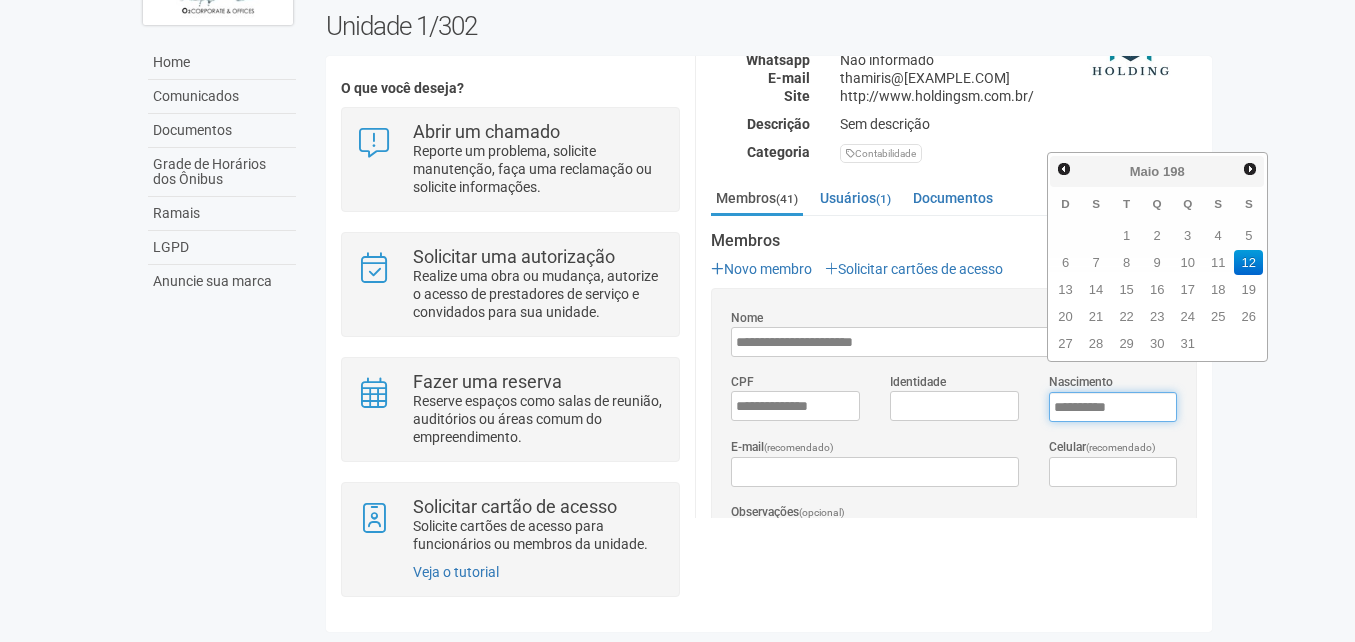 type on "**********" 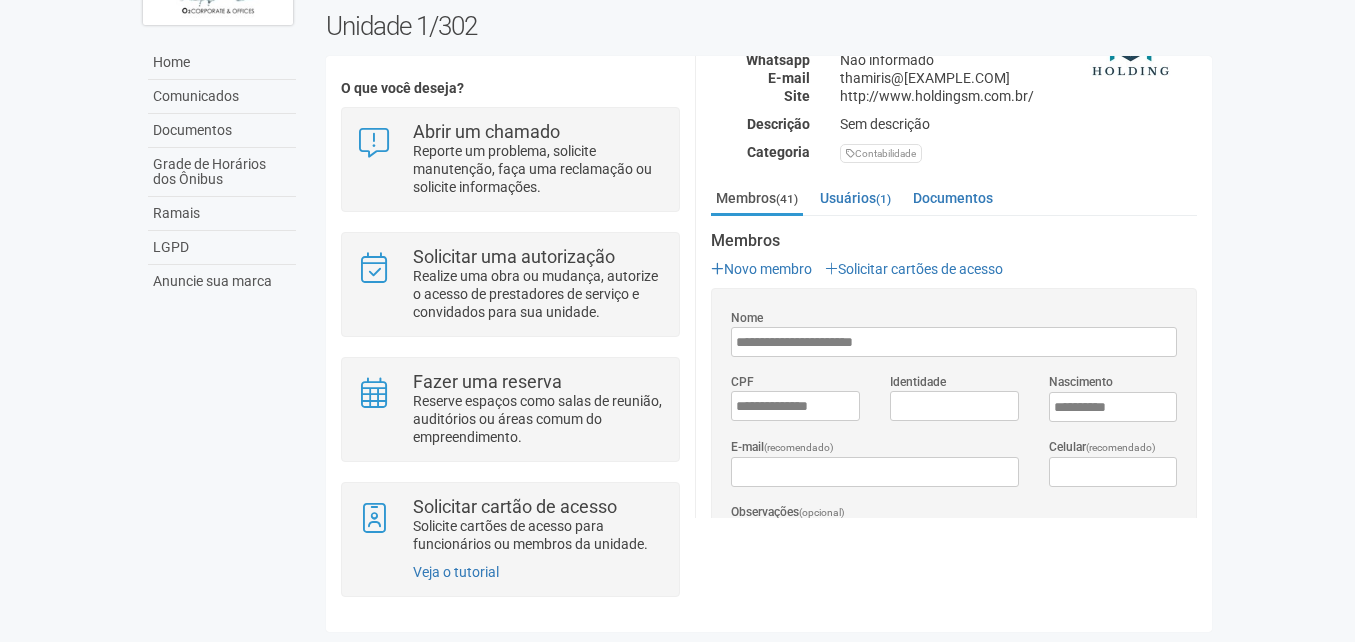 click on "O que você deseja?
Abrir um chamado
Reporte um problema, solicite manutenção, faça uma reclamação ou solicite informações.
Solicitar uma autorização
Realize uma obra ou mudança, autorize o acesso de prestadores de serviço e convidados para sua unidade.
Fazer uma reserva
Reserve espaços como salas de reunião, auditórios ou áreas comum do empreendimento.
Solicitar cartão de acesso
Solicite cartões de acesso para funcionários ou membros da unidade.
Veja o tutorial
1/302
Informações de contato (interno)
Nome" at bounding box center [769, 343] 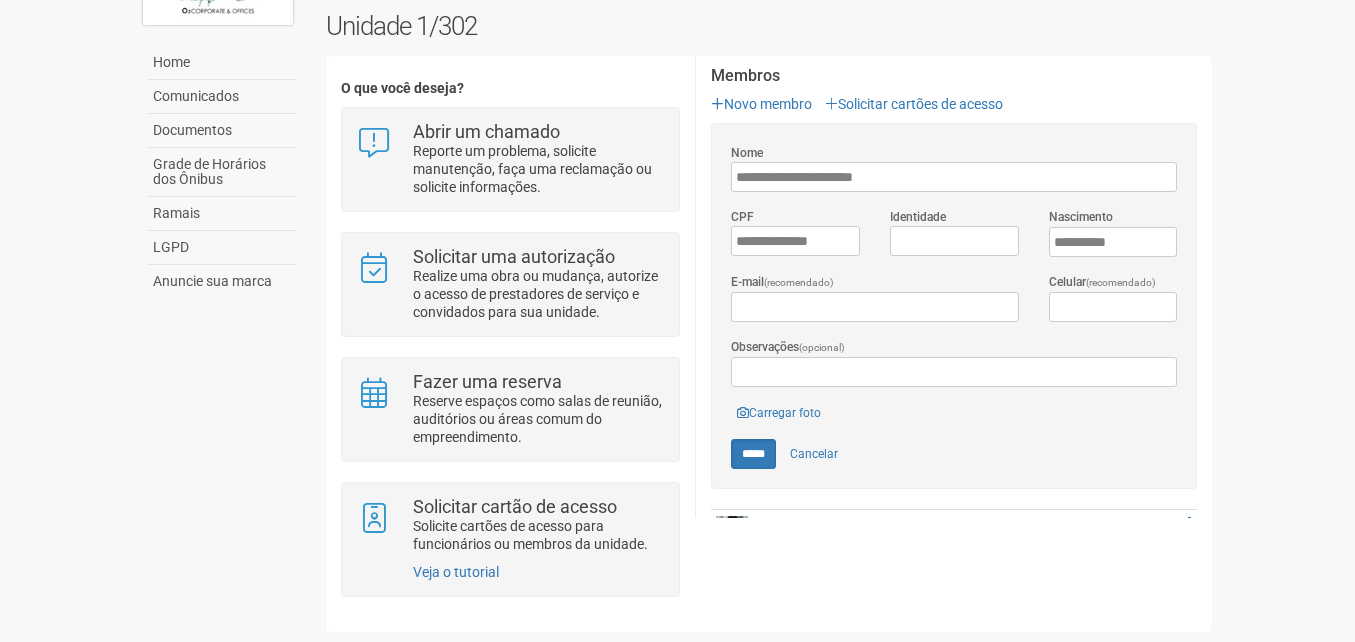 scroll, scrollTop: 445, scrollLeft: 0, axis: vertical 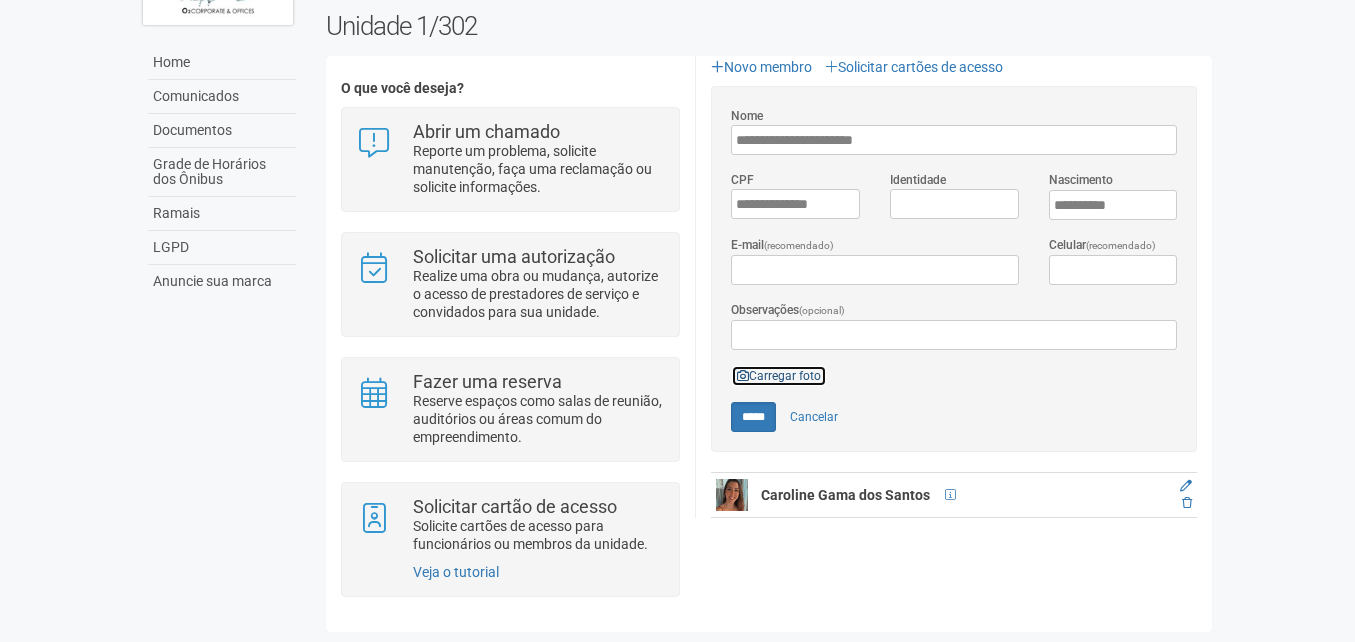 click on "Carregar foto" at bounding box center (779, 376) 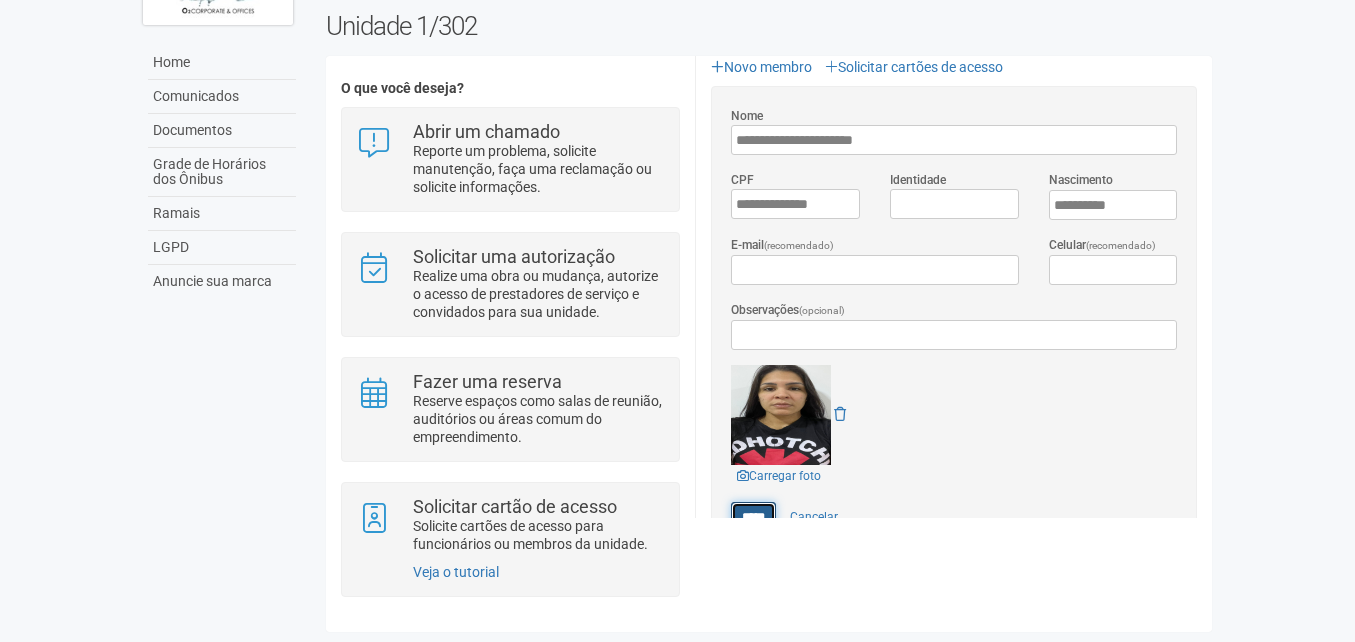 click on "*****" at bounding box center [753, 517] 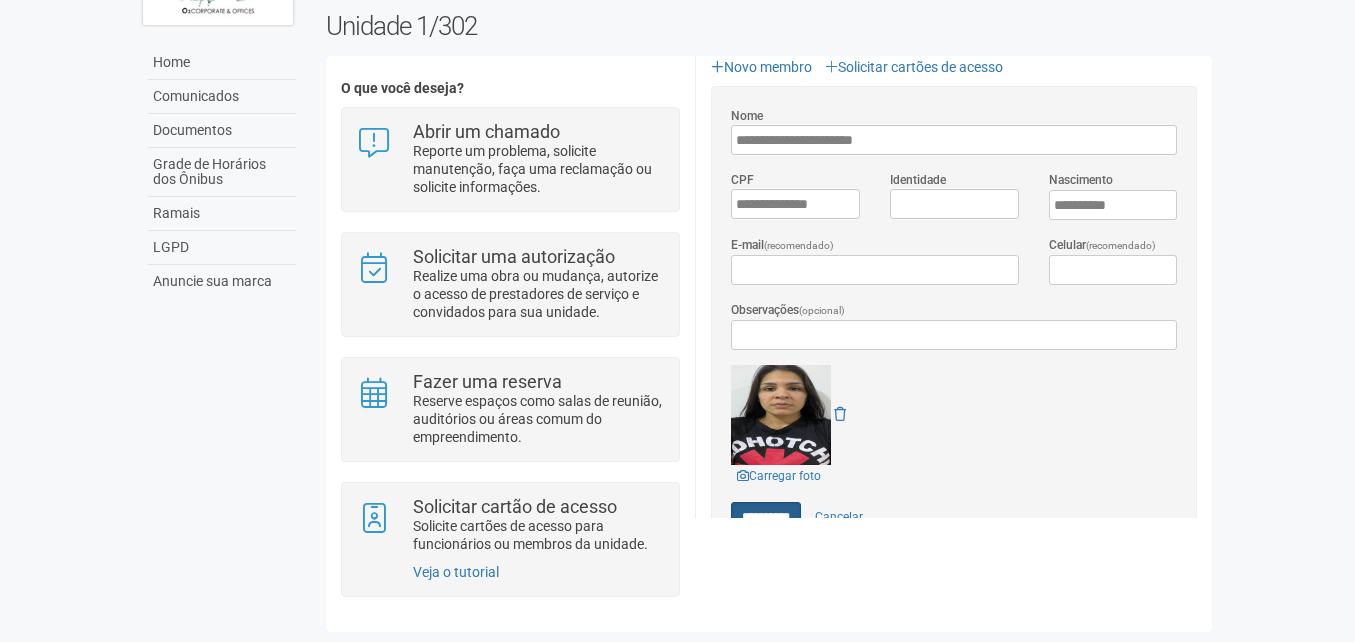 type on "*****" 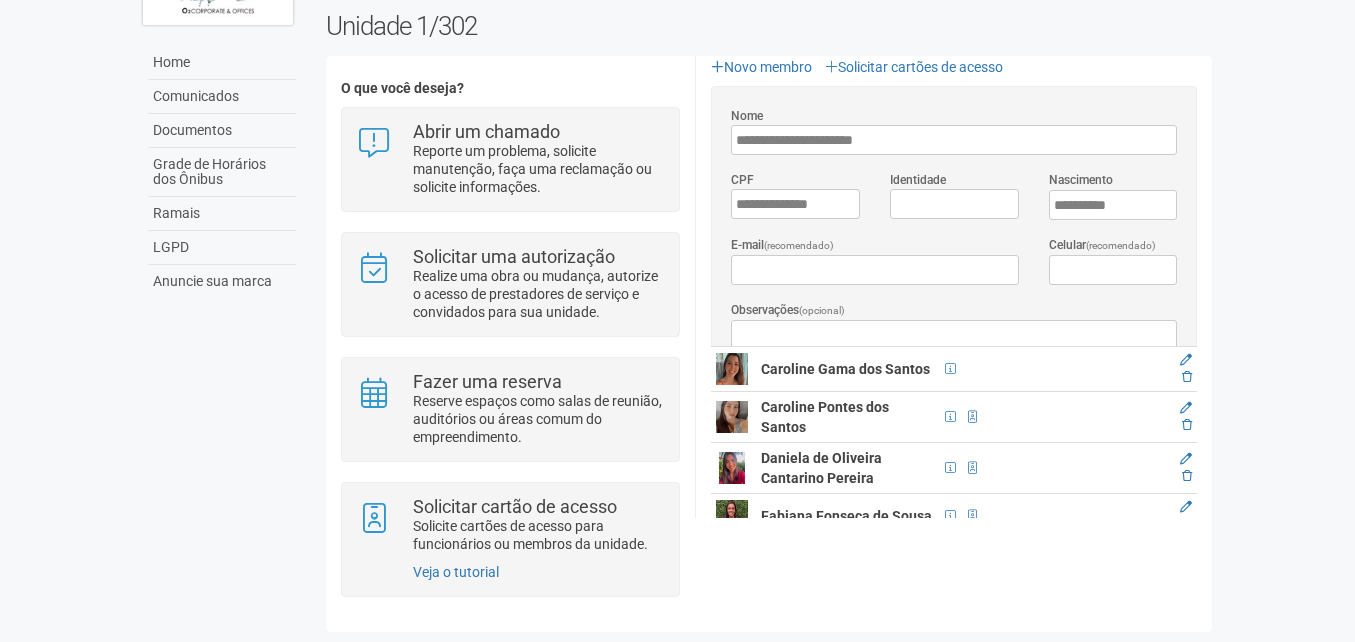 scroll, scrollTop: 0, scrollLeft: 0, axis: both 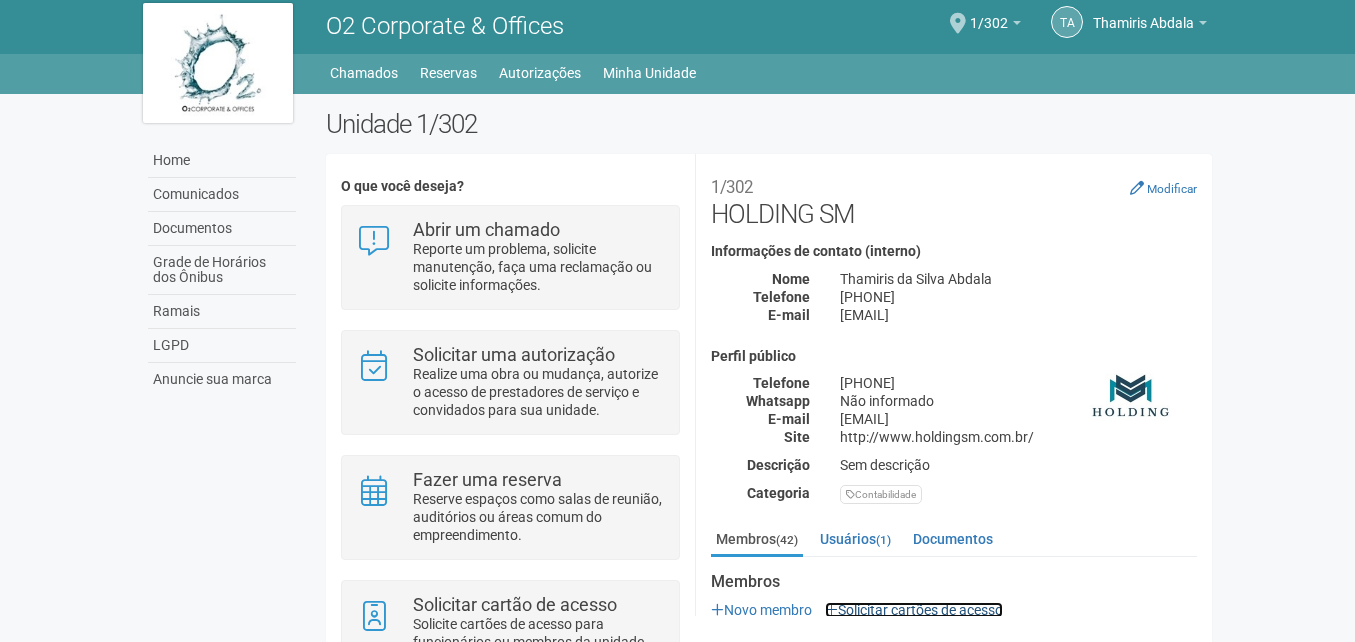 click on "Solicitar cartões de acesso" at bounding box center [914, 610] 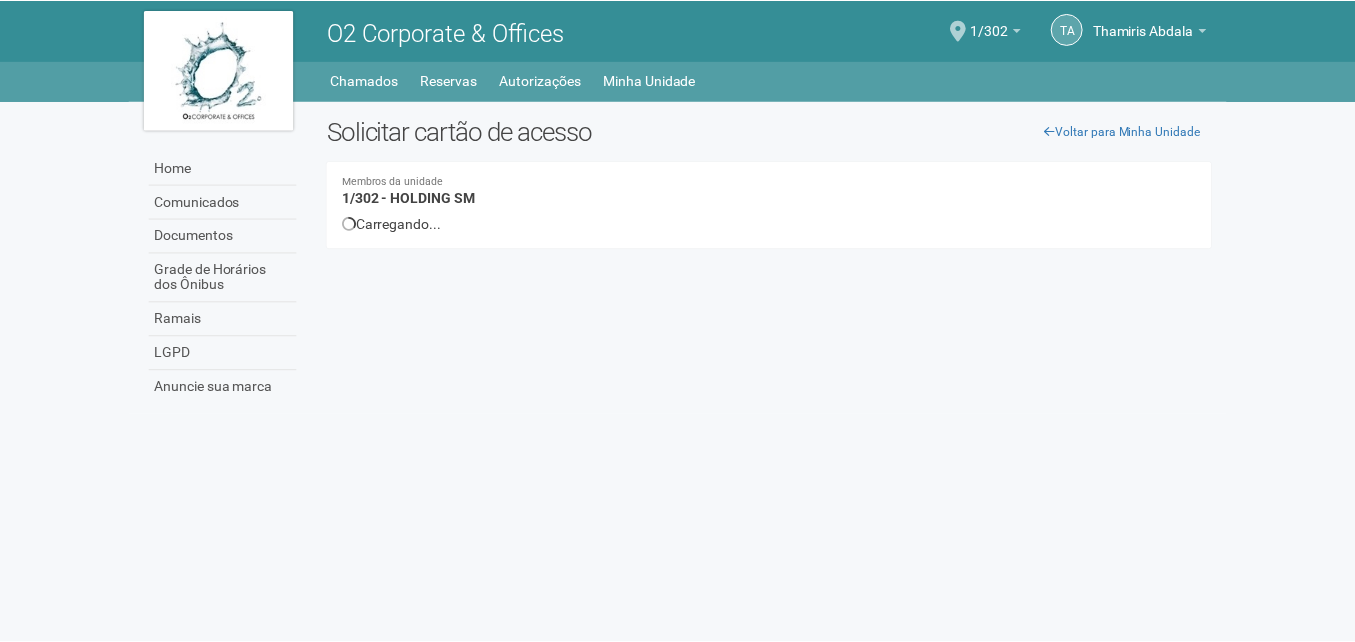 scroll, scrollTop: 0, scrollLeft: 0, axis: both 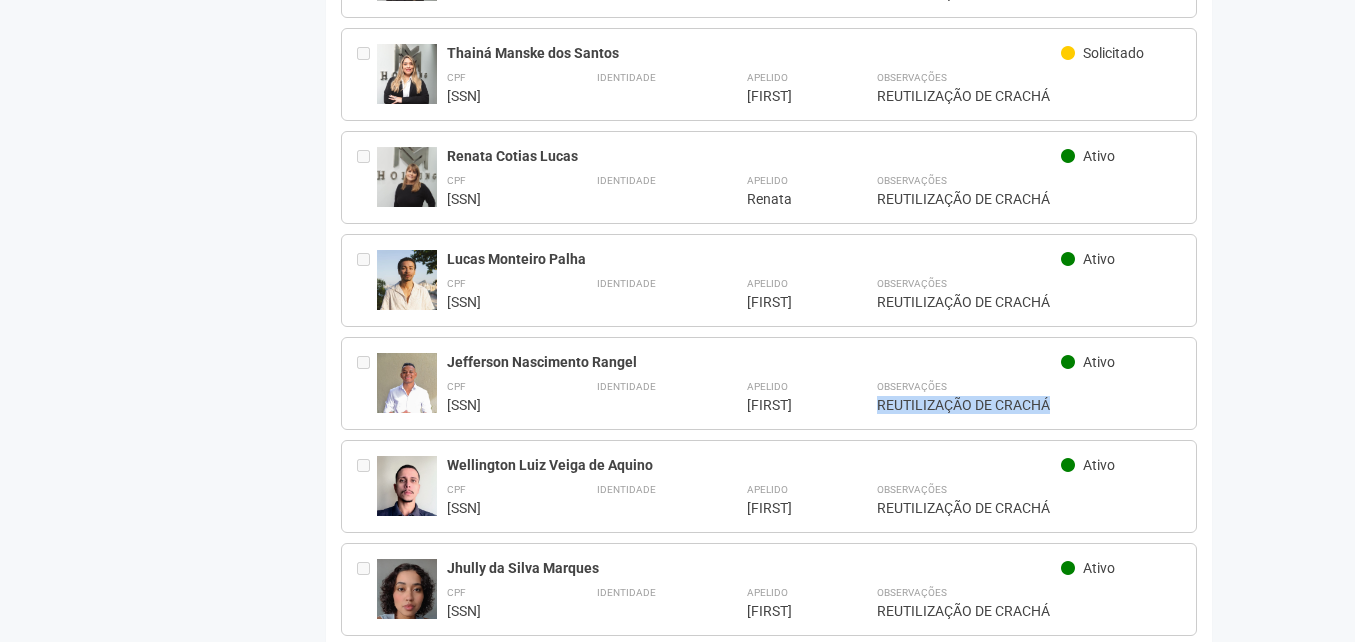 drag, startPoint x: 1052, startPoint y: 378, endPoint x: 875, endPoint y: 375, distance: 177.02542 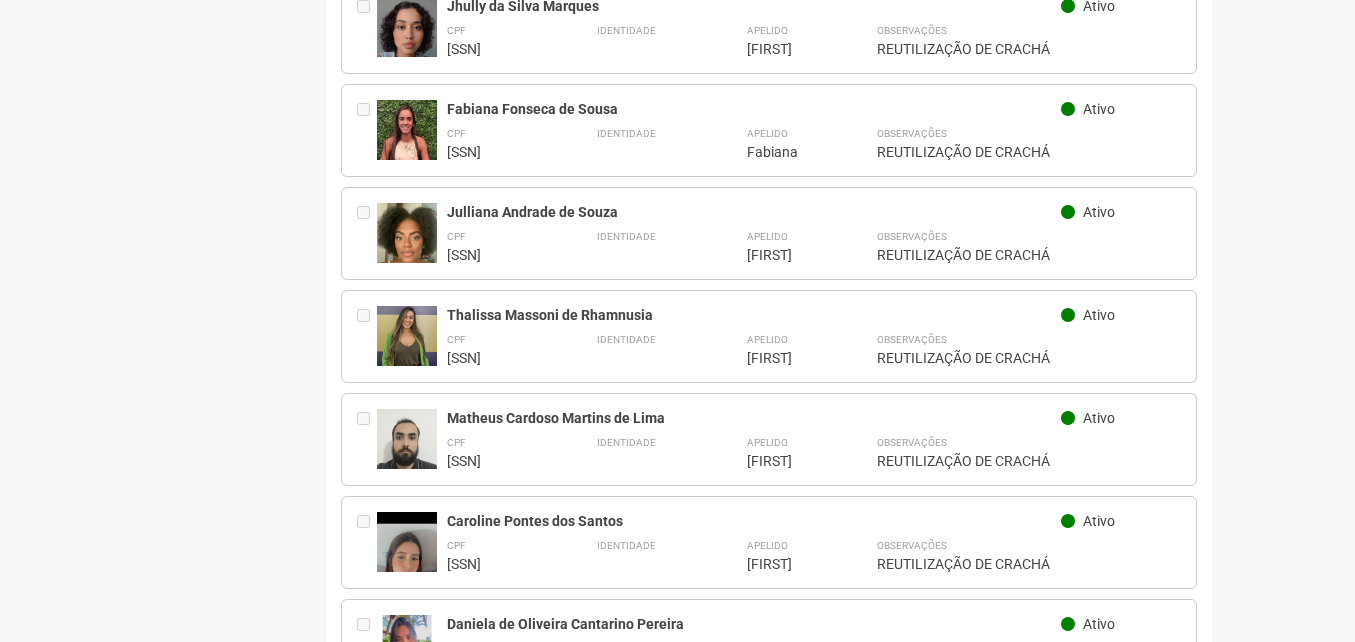 scroll, scrollTop: 3371, scrollLeft: 0, axis: vertical 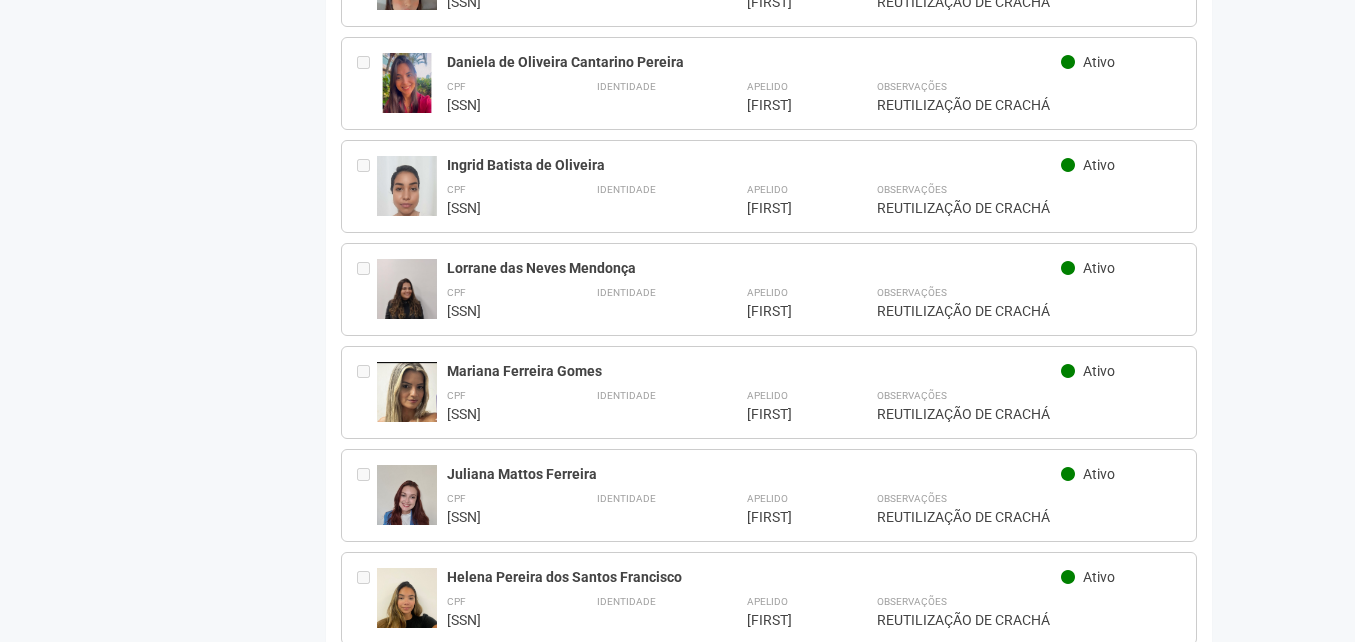click on "Aguarde...
O2 Corporate & Offices
TA
[FIRST] [LAST]
[FIRST] [LAST]
[EMAIL]
Meu perfil
Alterar senha
Sair
1/302
Você está na unidade
1/302
Ir para a unidade
Minhas unidades
Selecione a unidade para trocar
1/301
1/302
Home
Home
Comunicados
Documentos
Grade de Horários dos Ônibus
Ramais" at bounding box center (677, -3050) 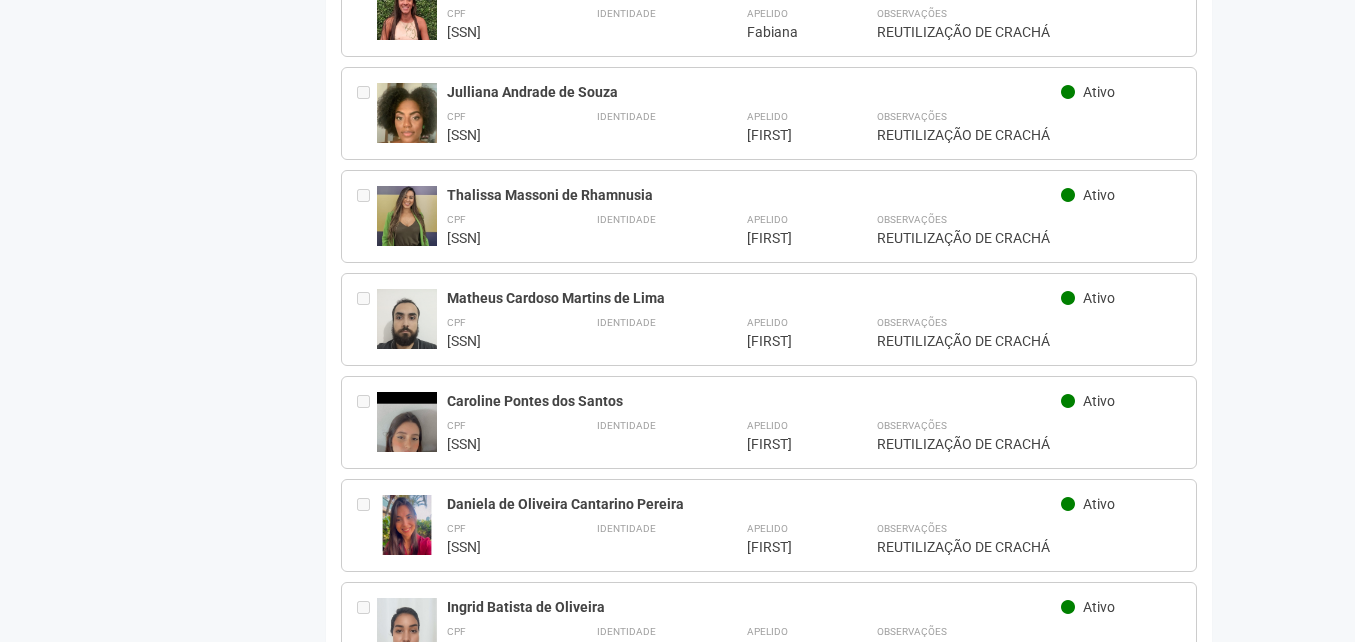 scroll, scrollTop: 2907, scrollLeft: 0, axis: vertical 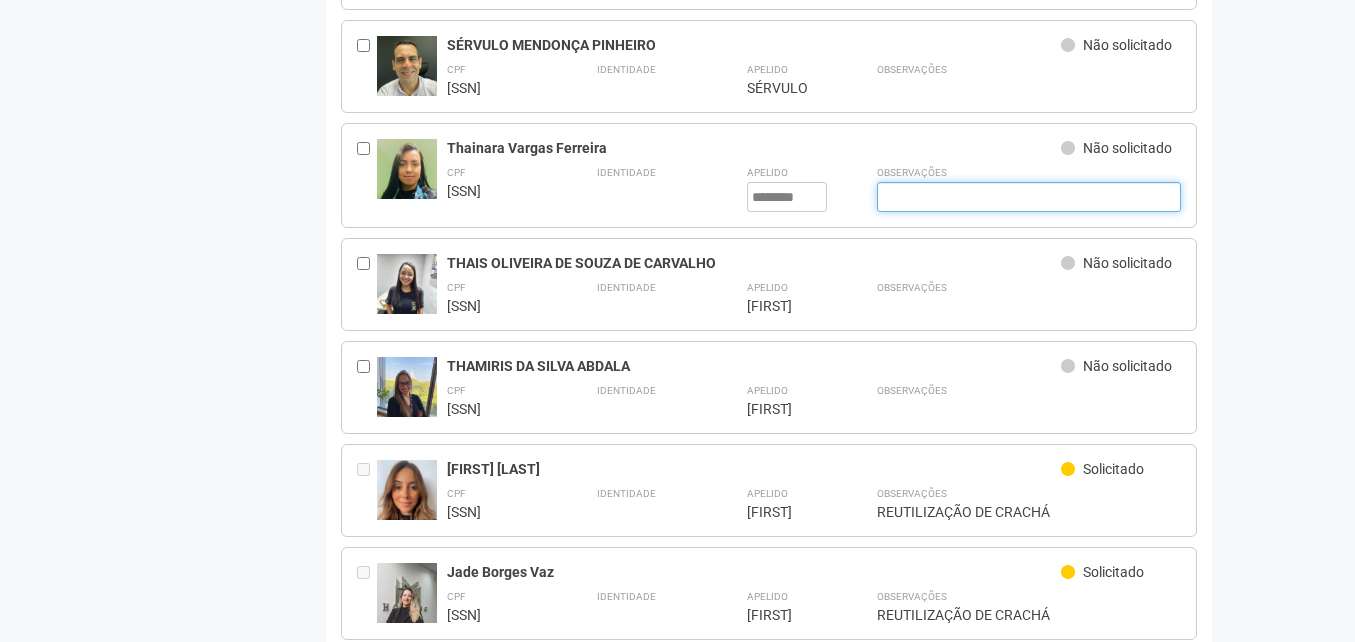 click at bounding box center [1029, 197] 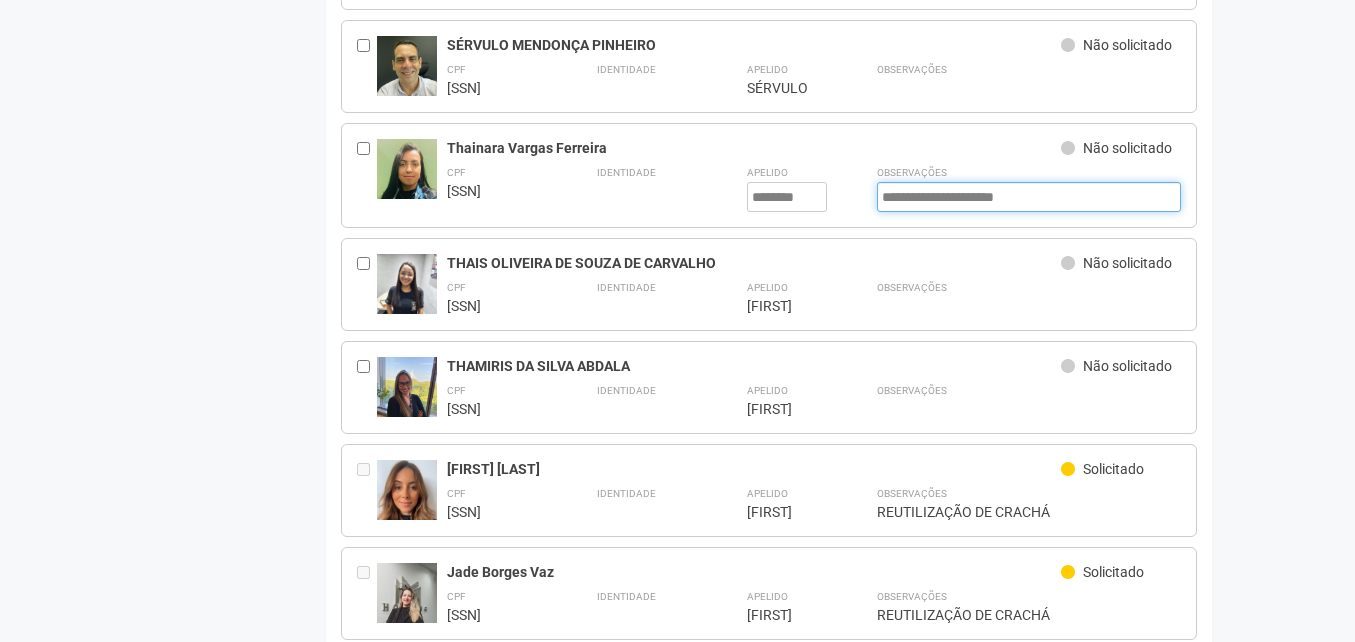 type on "**********" 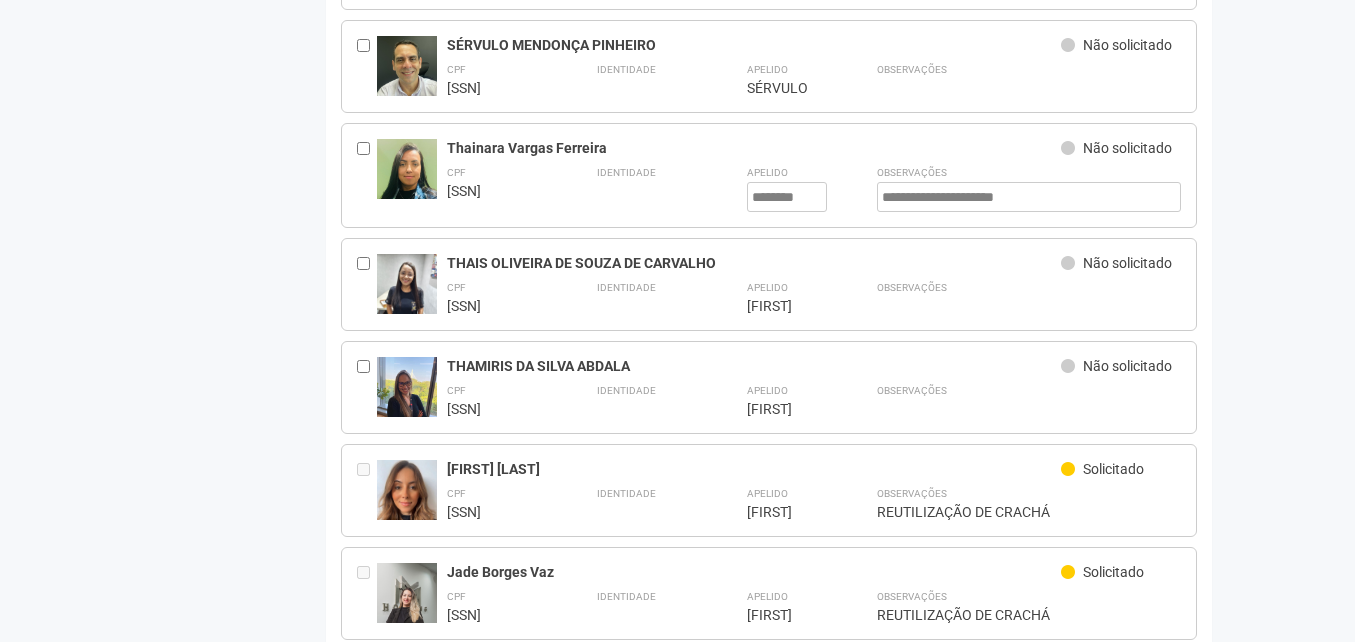 click on "Aguarde...
O2 Corporate & Offices
TA
[FIRST] [LAST]
[FIRST] [LAST]
[EMAIL]
Meu perfil
Alterar senha
Sair
1/302
Você está na unidade
1/302
Ir para a unidade
Minhas unidades
Selecione a unidade para trocar
1/301
1/302
Home
Home
Comunicados
Documentos
Grade de Horários dos Ônibus
Ramais" at bounding box center (677, -1316) 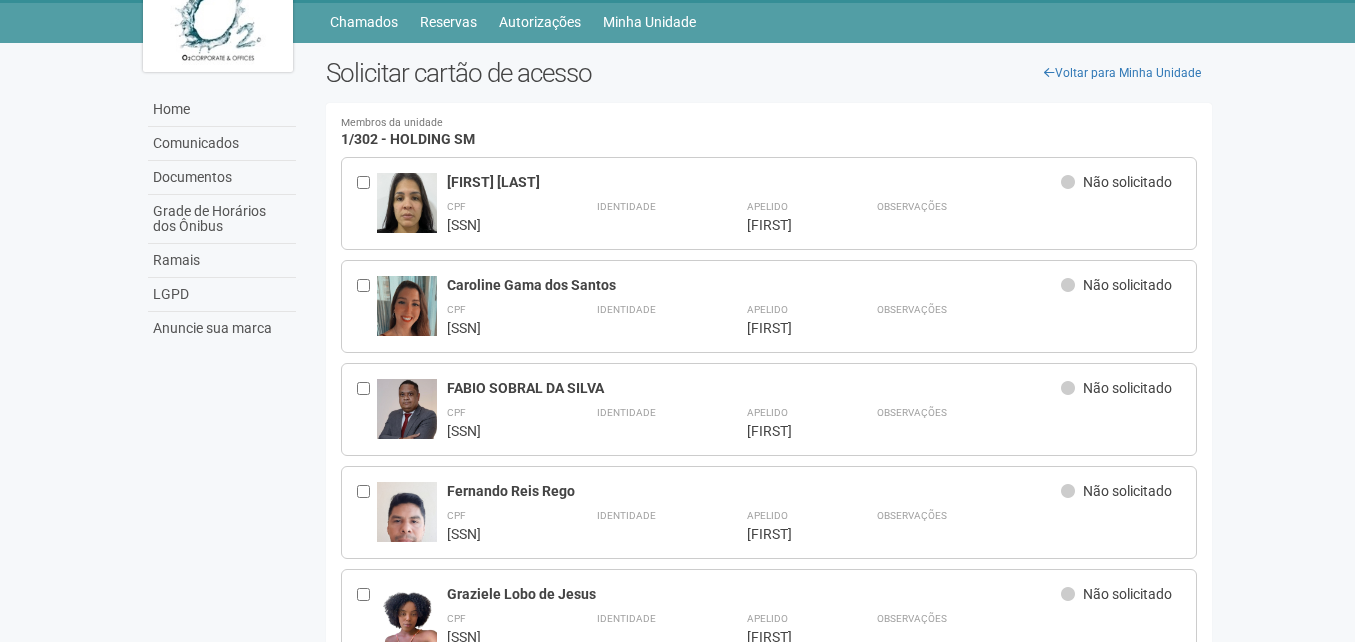 scroll, scrollTop: 50, scrollLeft: 0, axis: vertical 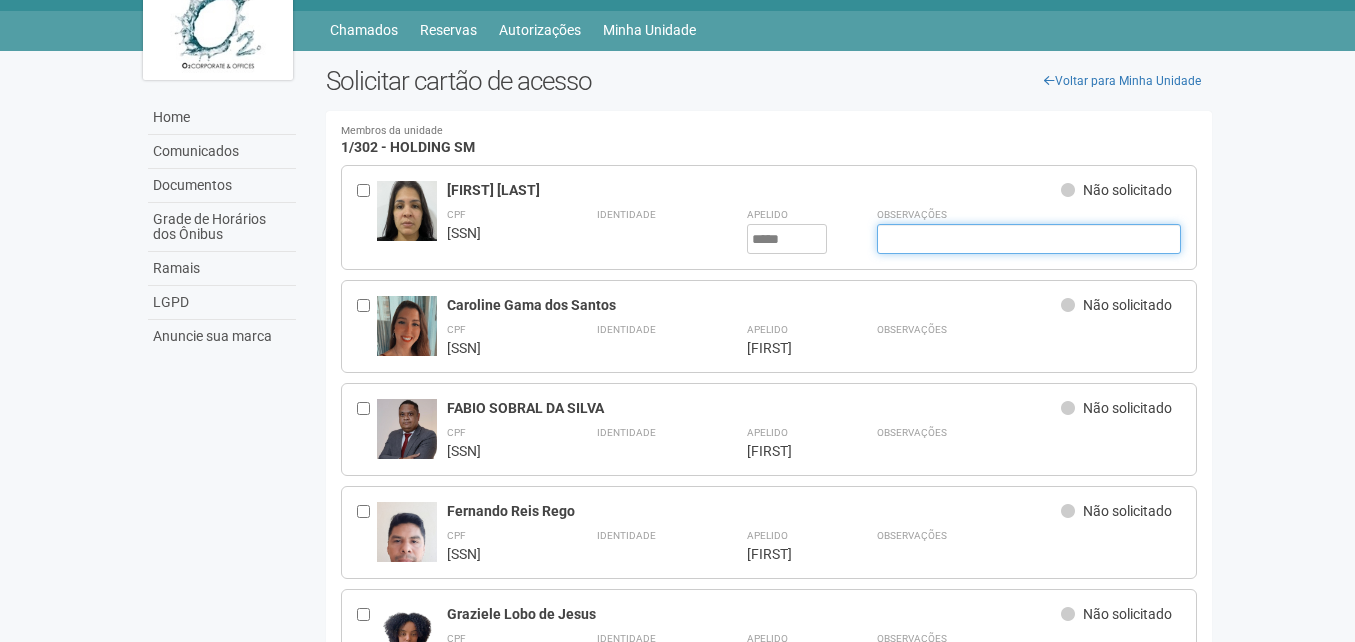 click at bounding box center [1029, 239] 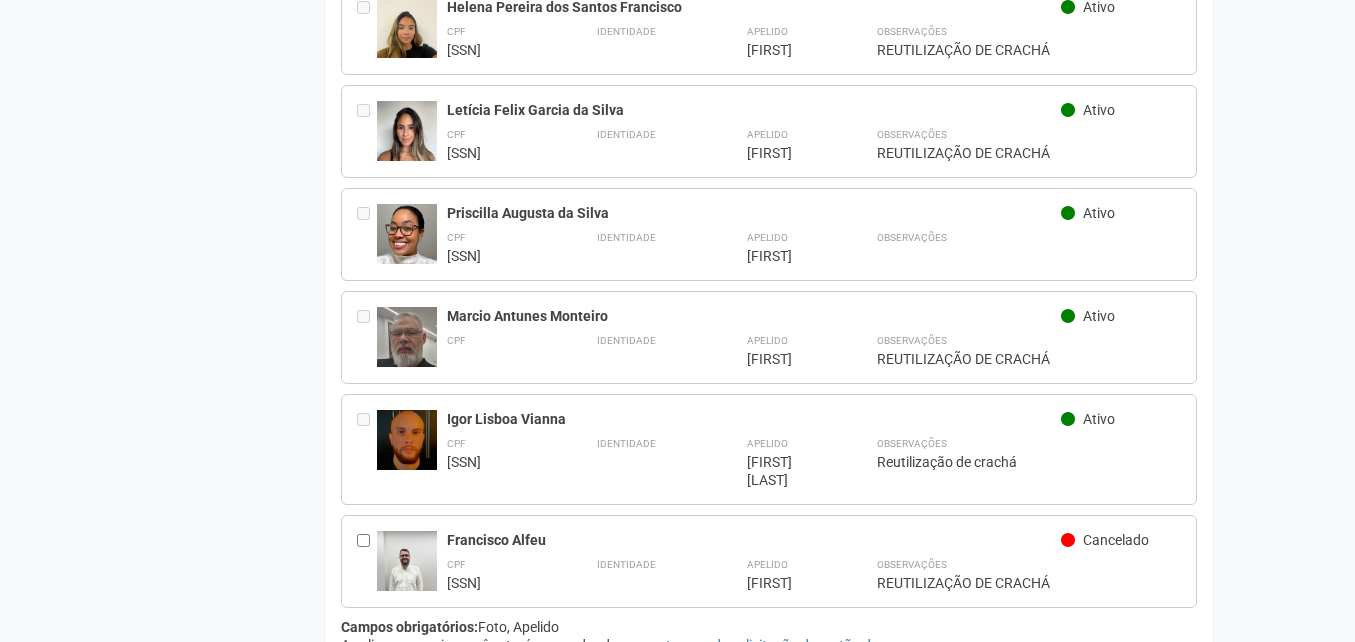 scroll, scrollTop: 3994, scrollLeft: 0, axis: vertical 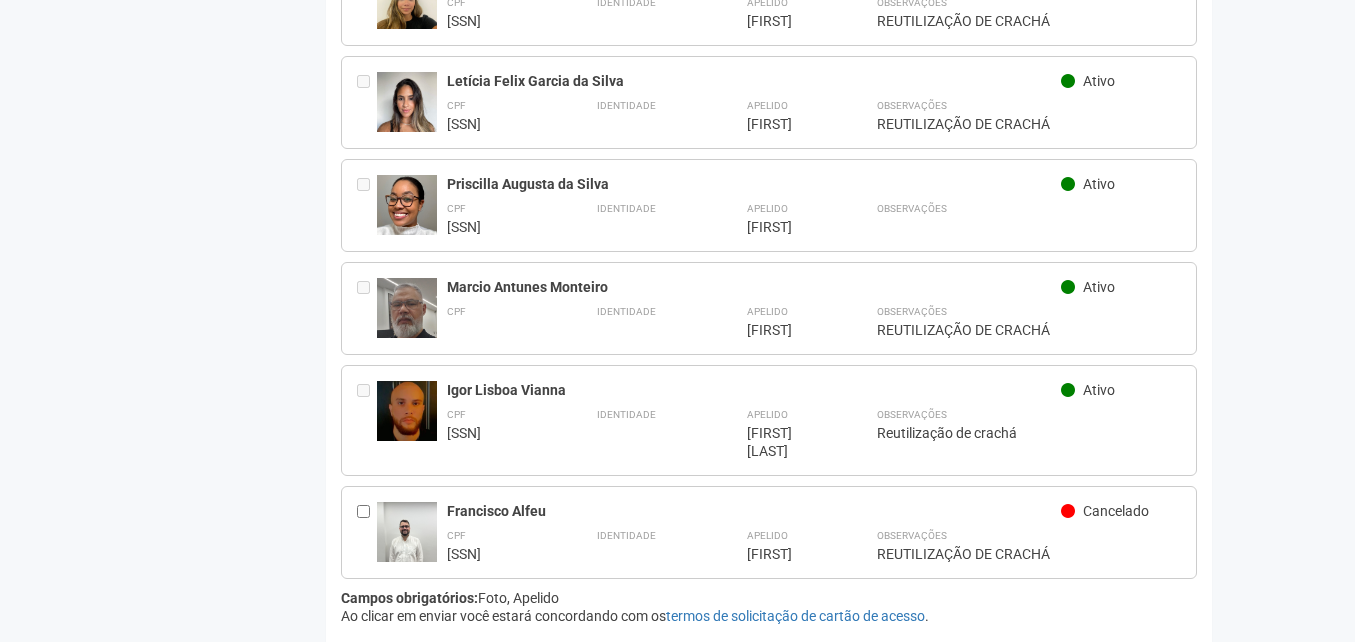 type on "**********" 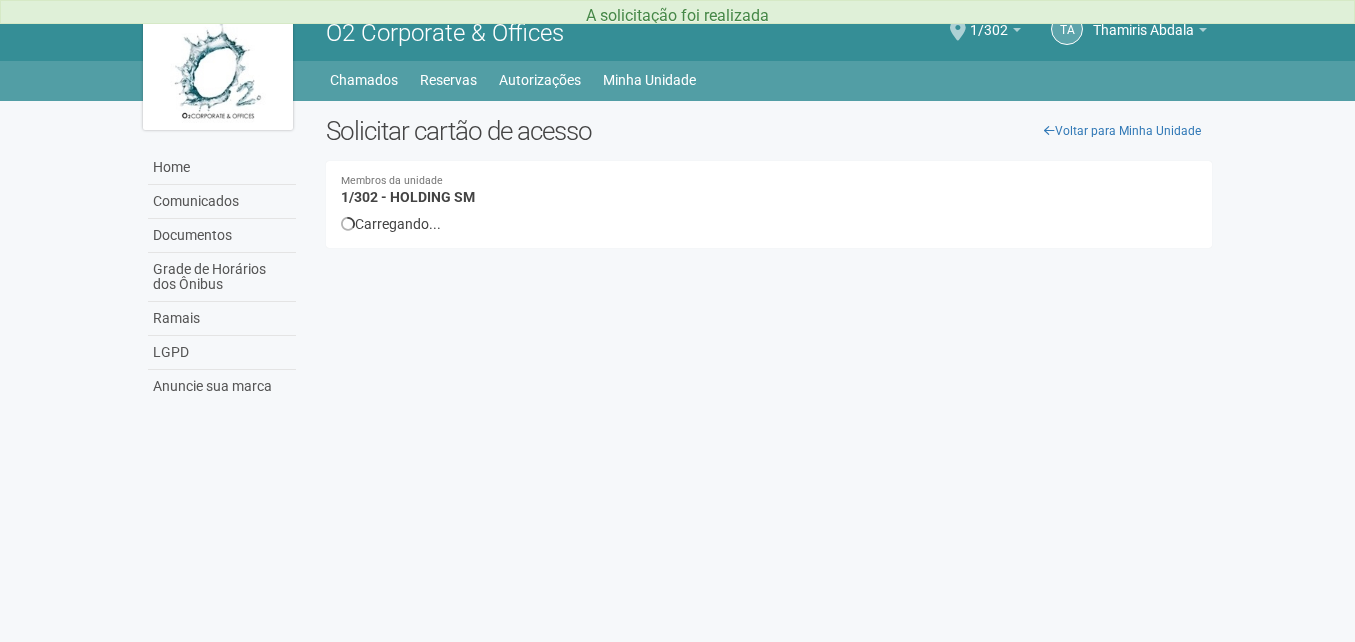 scroll, scrollTop: 0, scrollLeft: 0, axis: both 